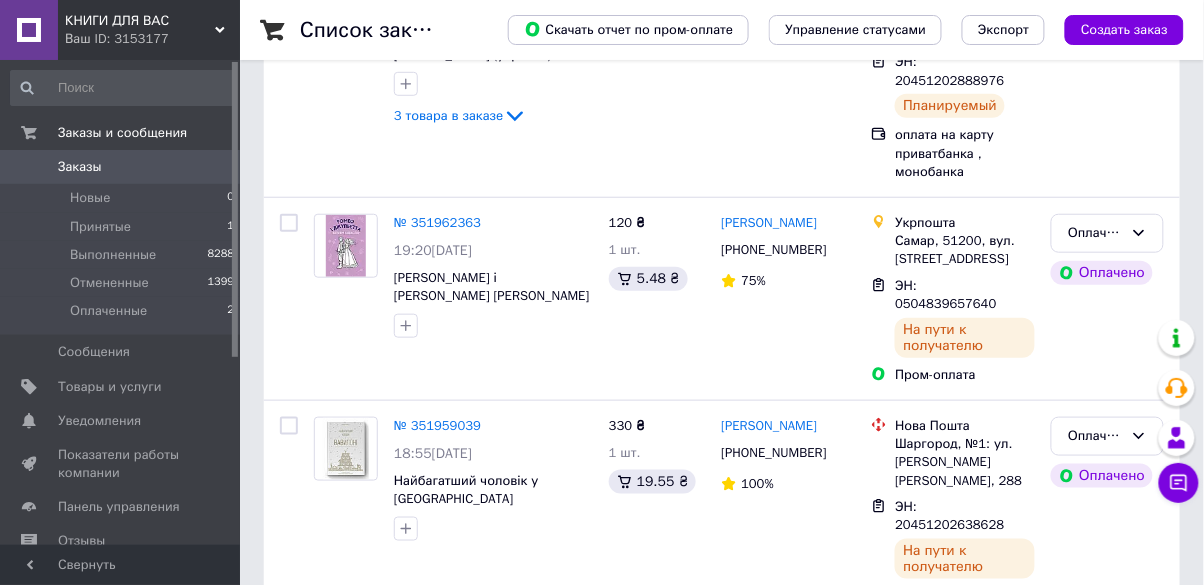 scroll, scrollTop: 259, scrollLeft: 0, axis: vertical 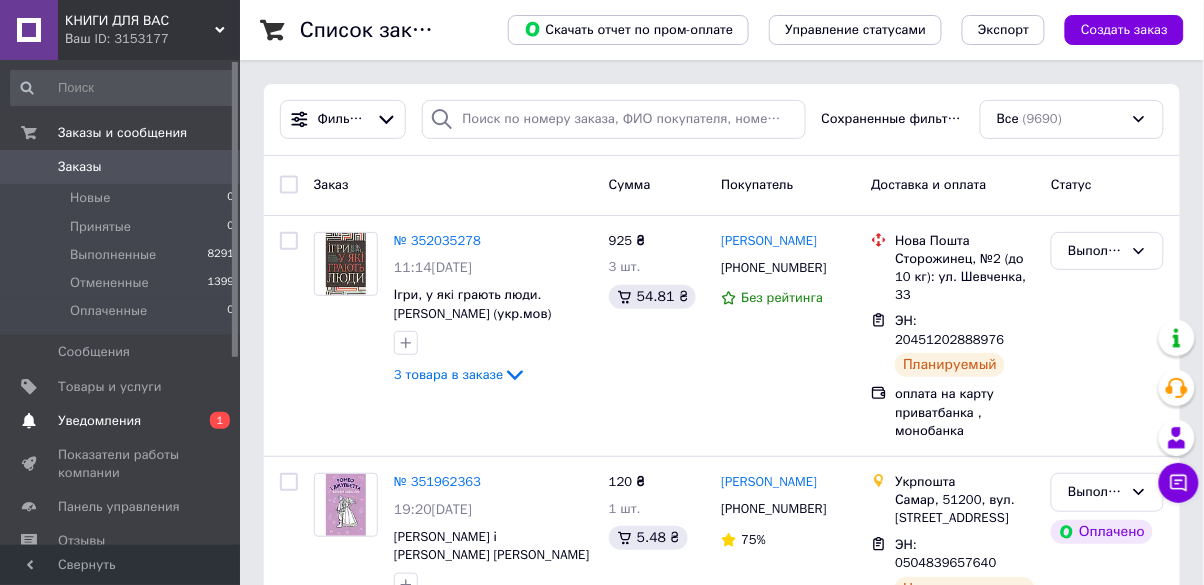 click on "Уведомления 0 1" at bounding box center [123, 421] 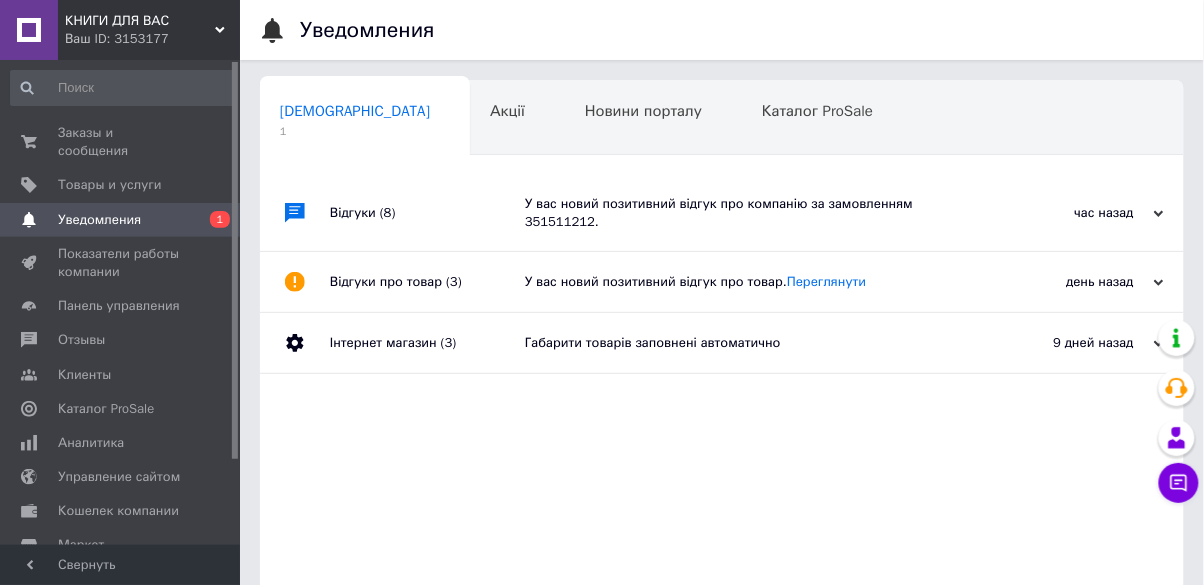 scroll, scrollTop: 0, scrollLeft: 9, axis: horizontal 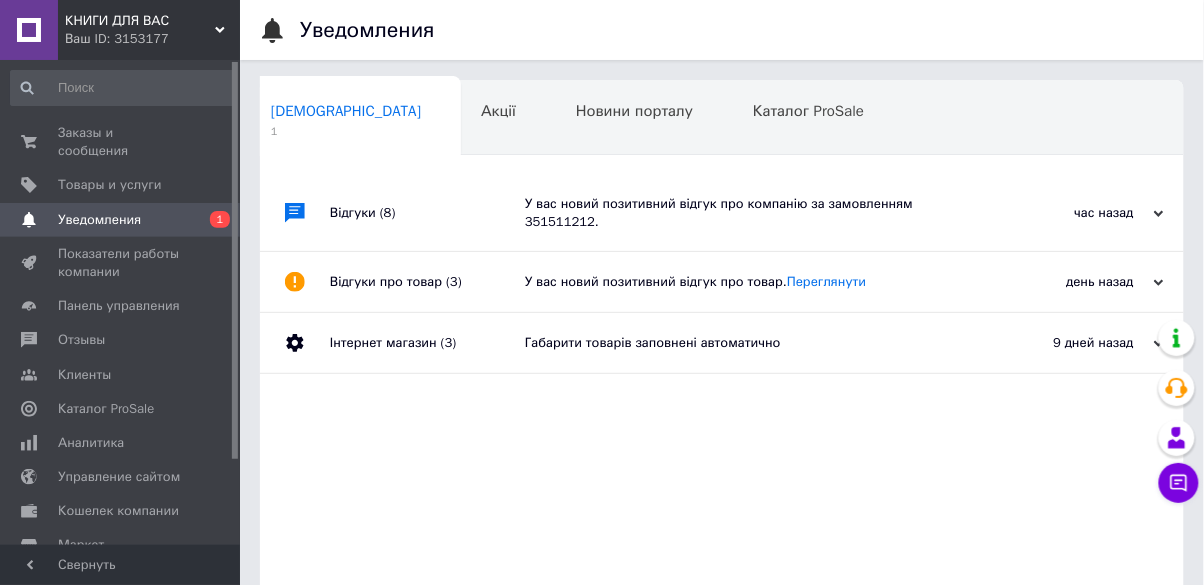 click on "час назад" at bounding box center [1064, 213] 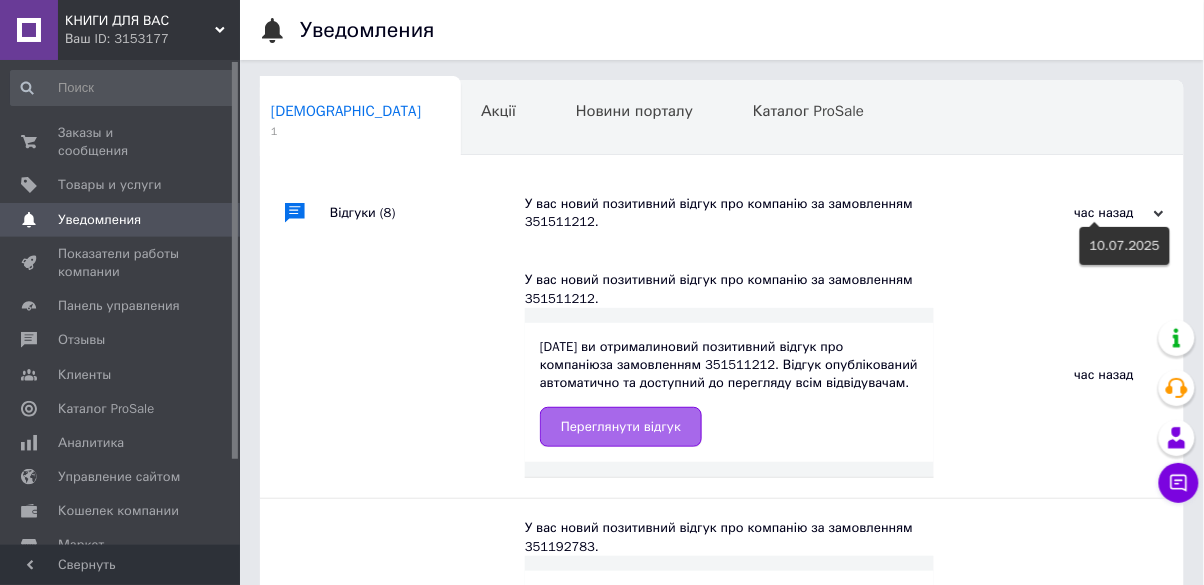 click on "Переглянути відгук" at bounding box center (621, 427) 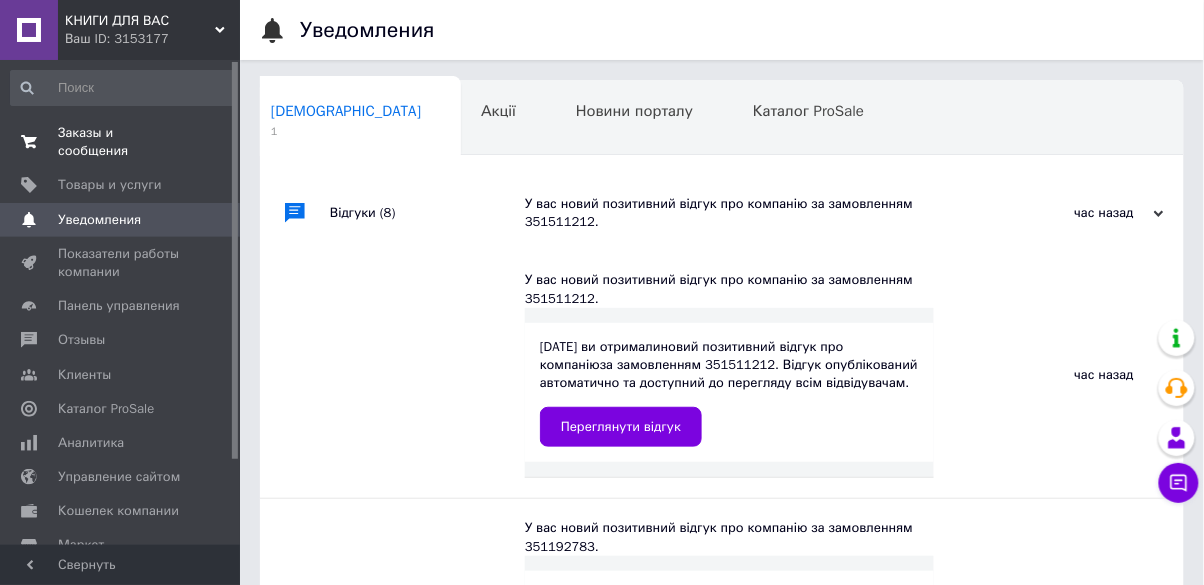click on "Заказы и сообщения" at bounding box center (121, 142) 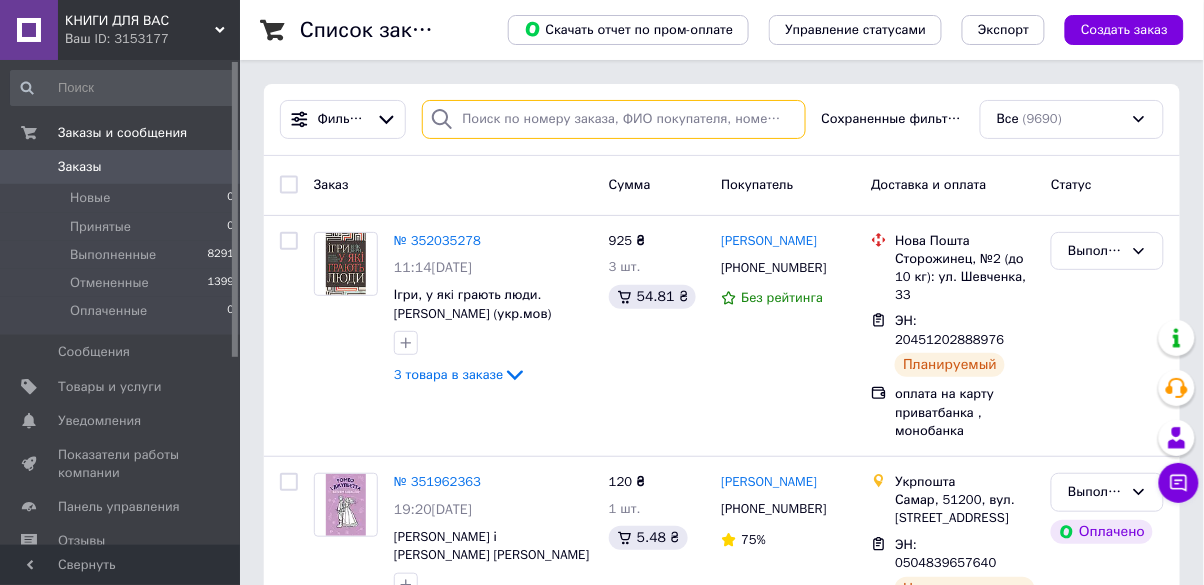 click at bounding box center [614, 119] 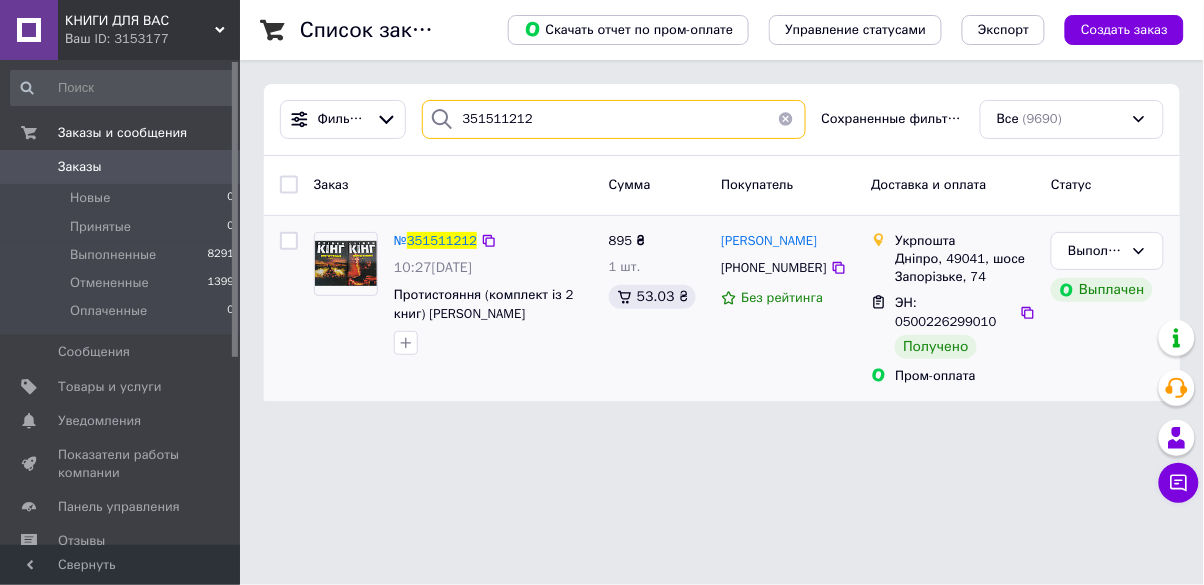 type on "351511212" 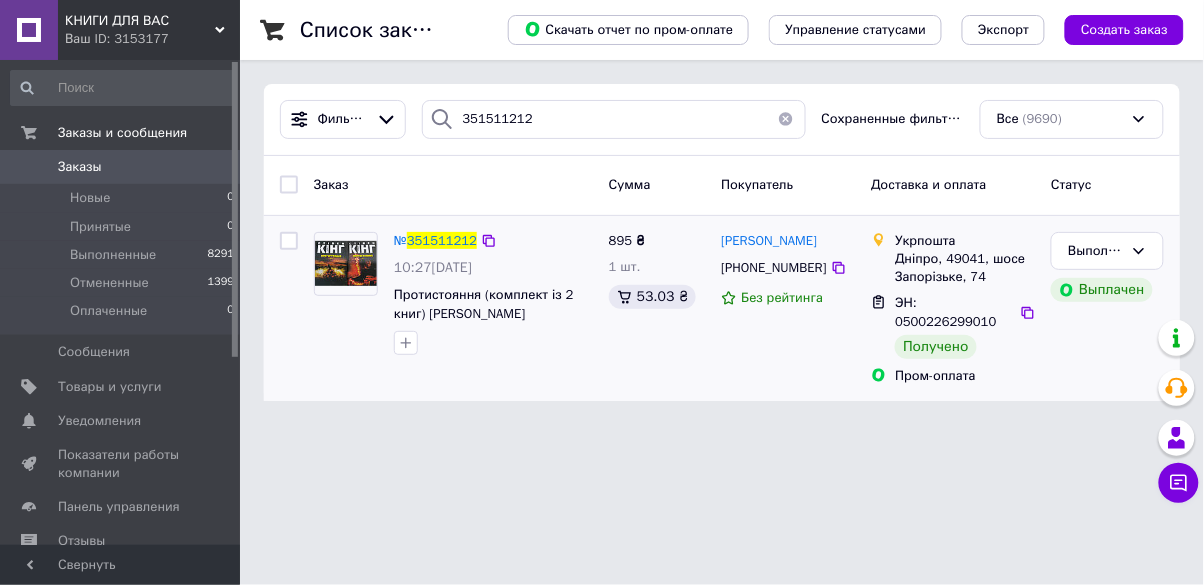 click at bounding box center [346, 263] 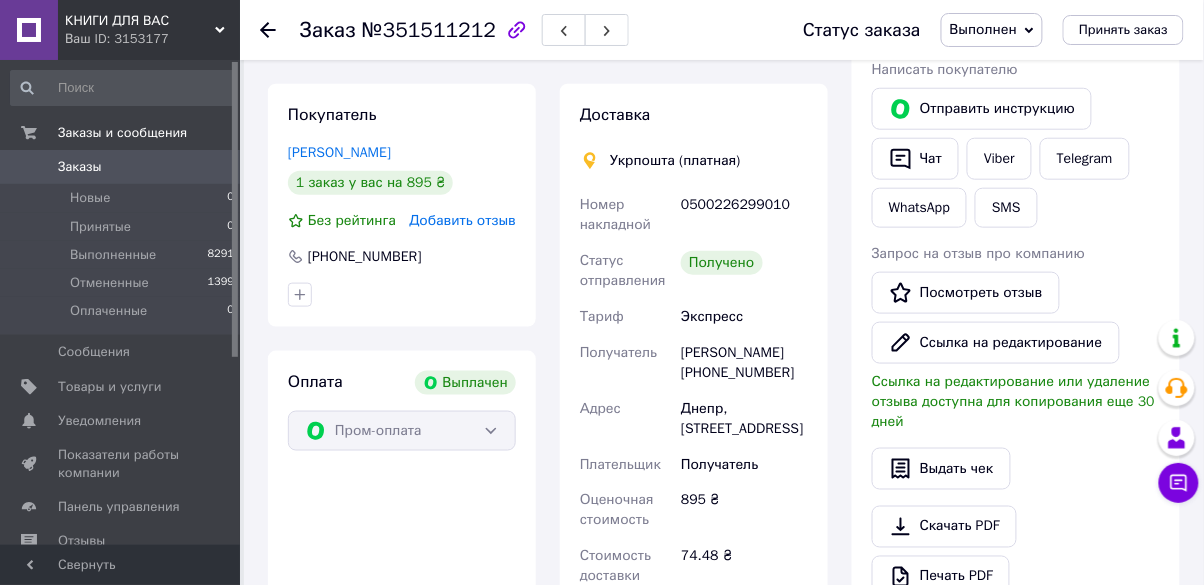 scroll, scrollTop: 364, scrollLeft: 0, axis: vertical 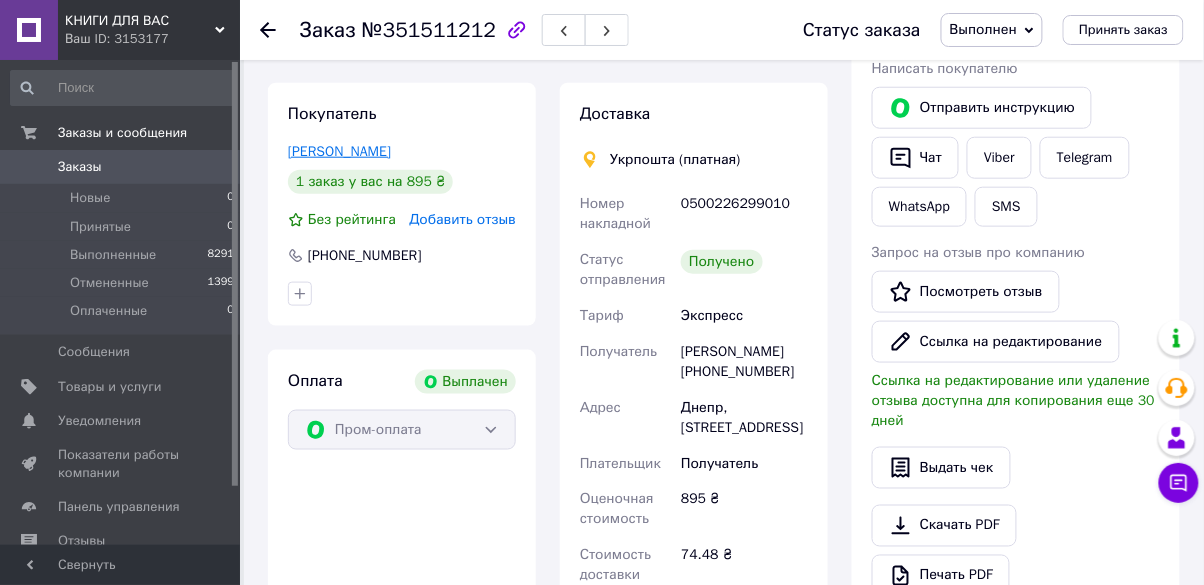 click on "[PERSON_NAME]" at bounding box center (339, 151) 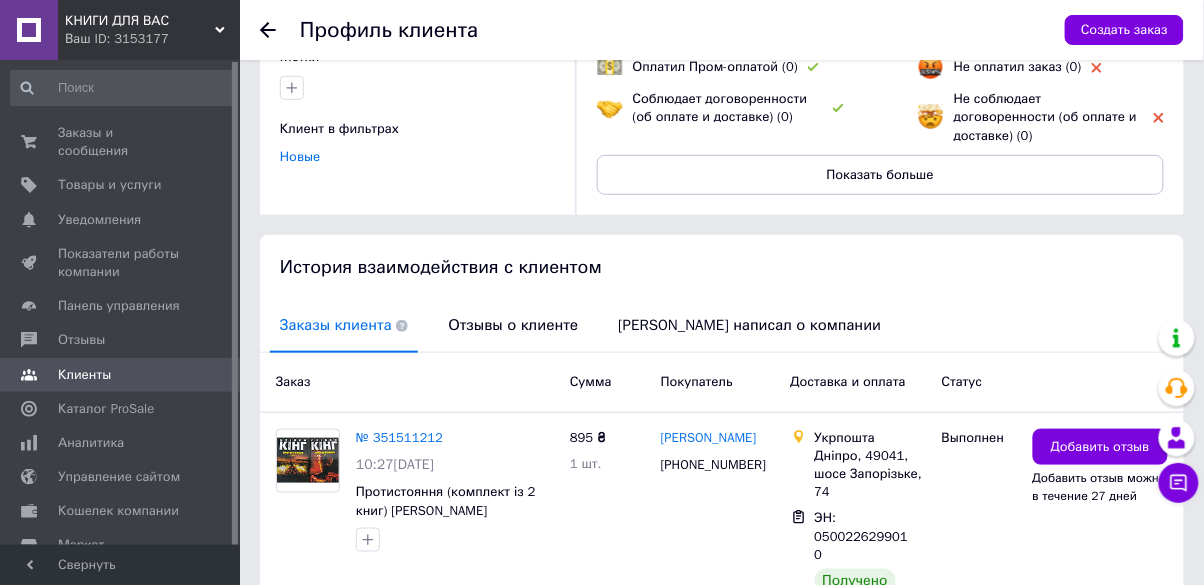 scroll, scrollTop: 225, scrollLeft: 0, axis: vertical 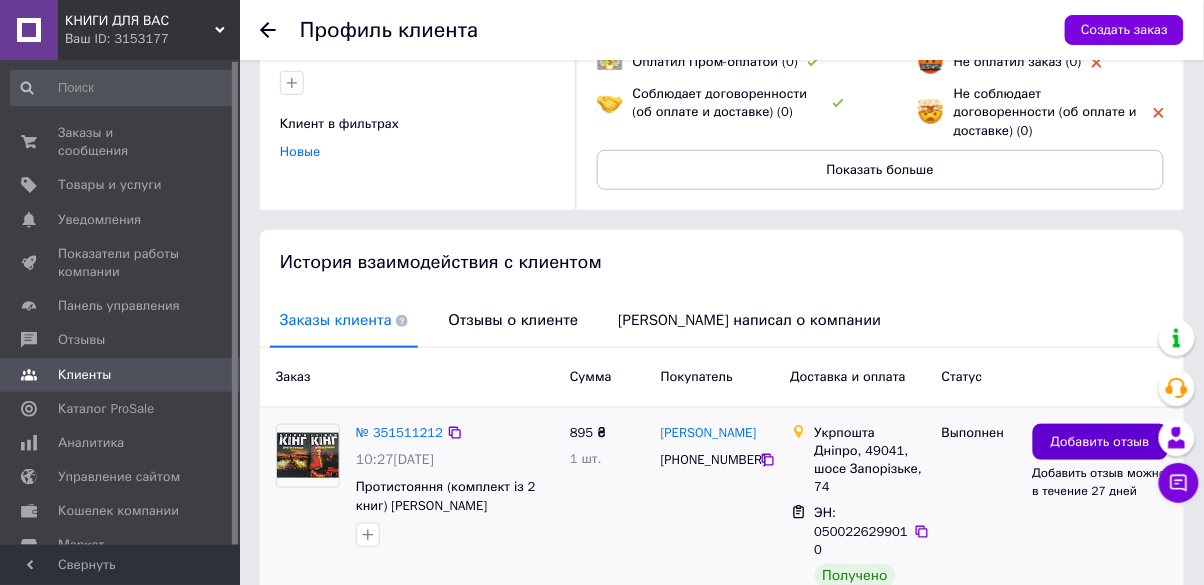 click on "Добавить отзыв" at bounding box center (1100, 442) 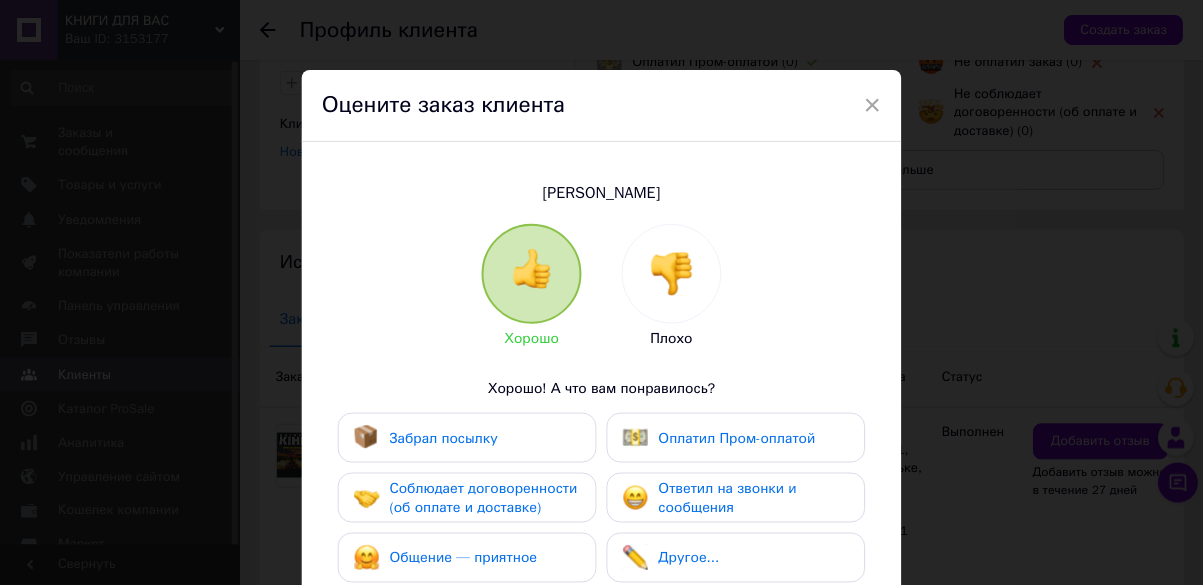 click on "Забрал посылку" at bounding box center [444, 438] 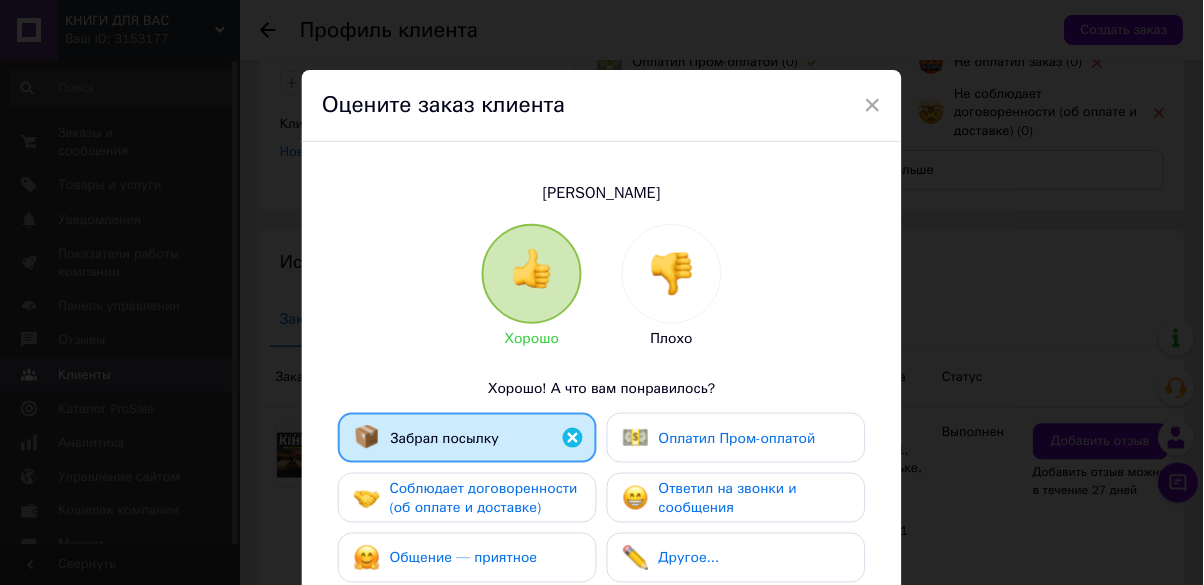 click on "Соблюдает договоренности (об оплате и доставке)" at bounding box center (484, 498) 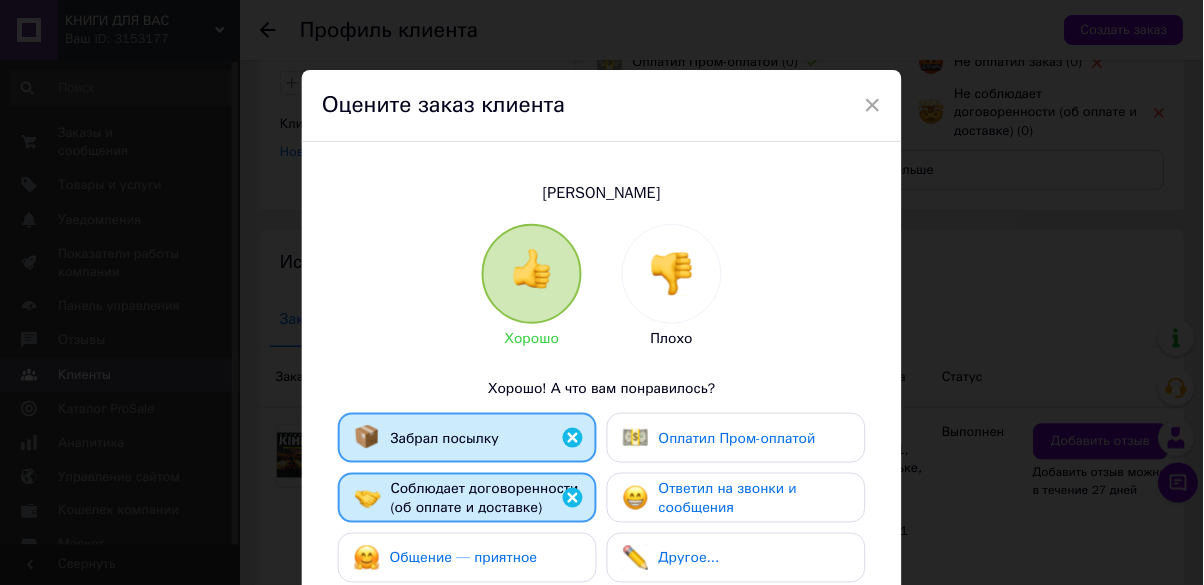 click on "Общение — приятное" at bounding box center [464, 558] 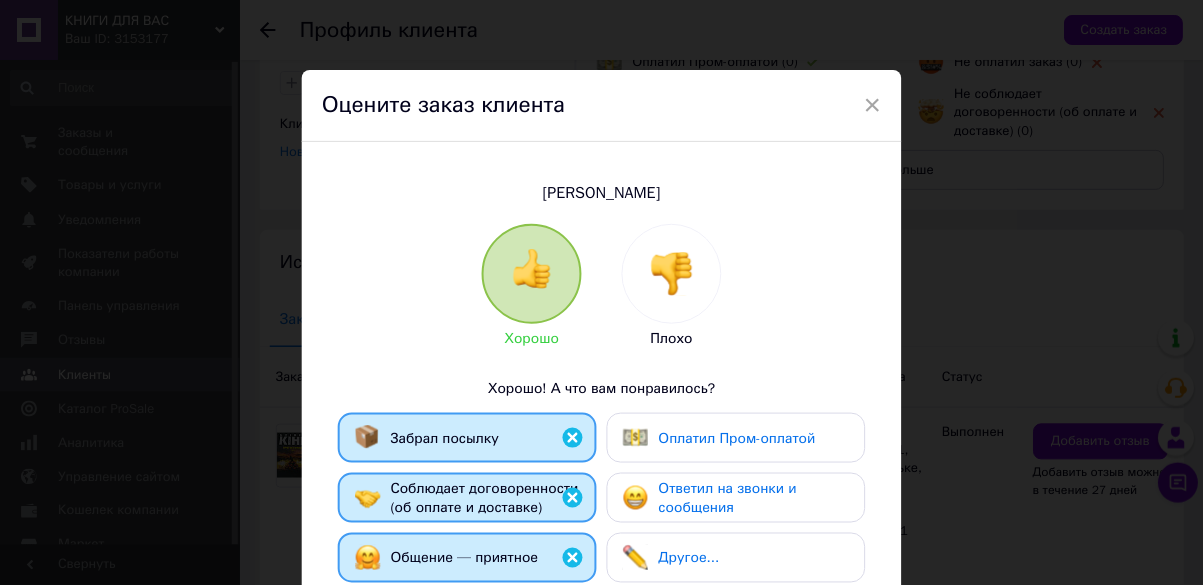 click on "Оплатил Пром-оплатой" at bounding box center (737, 438) 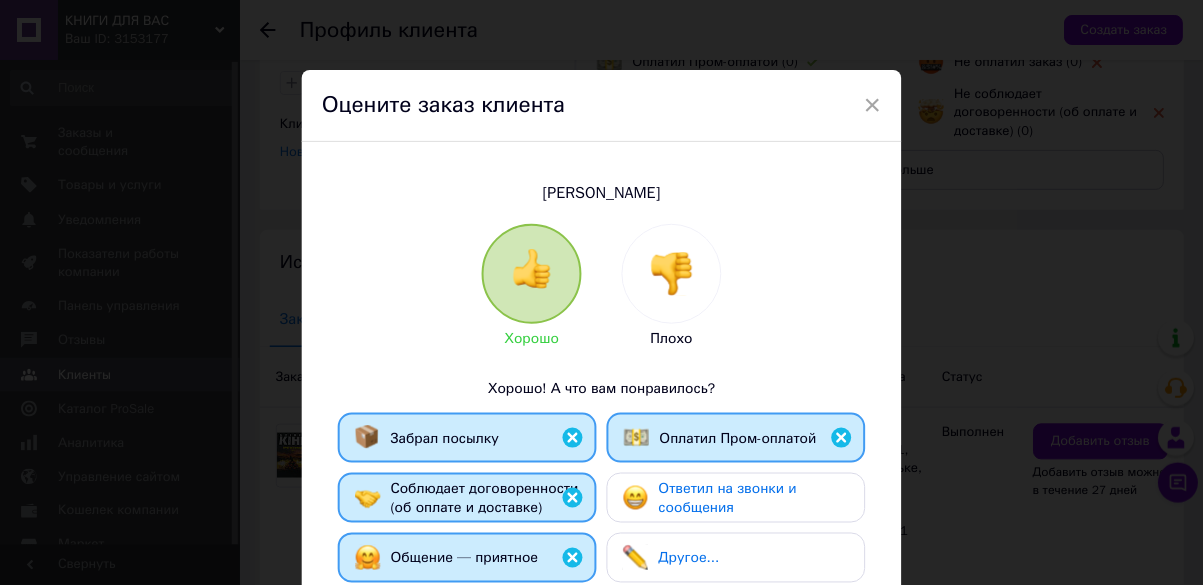 click on "Ответил на звонки и сообщения" at bounding box center [728, 498] 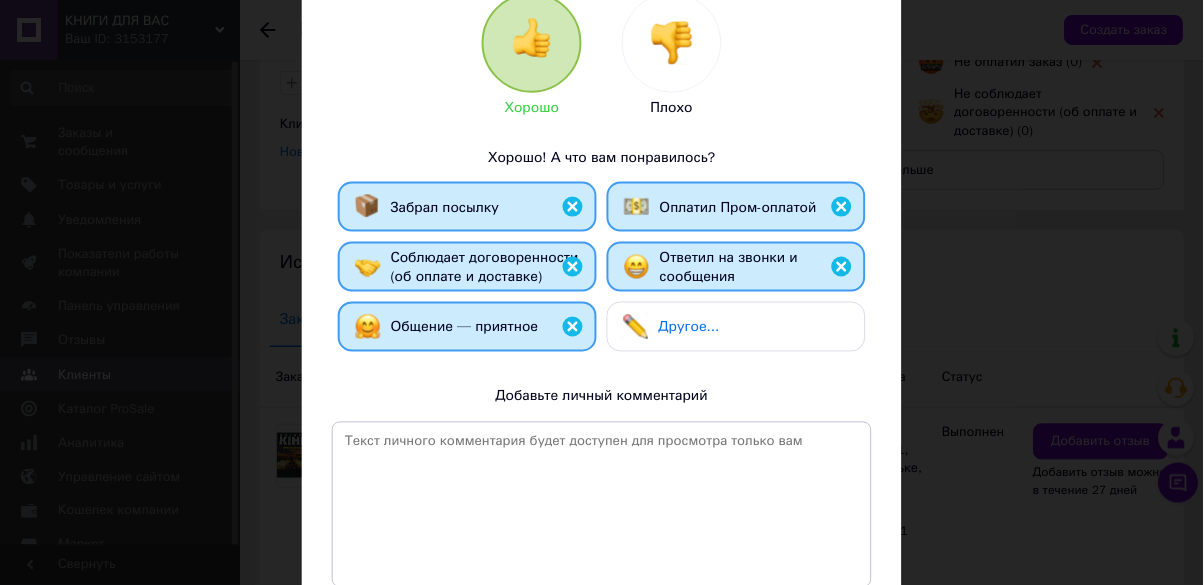 scroll, scrollTop: 232, scrollLeft: 0, axis: vertical 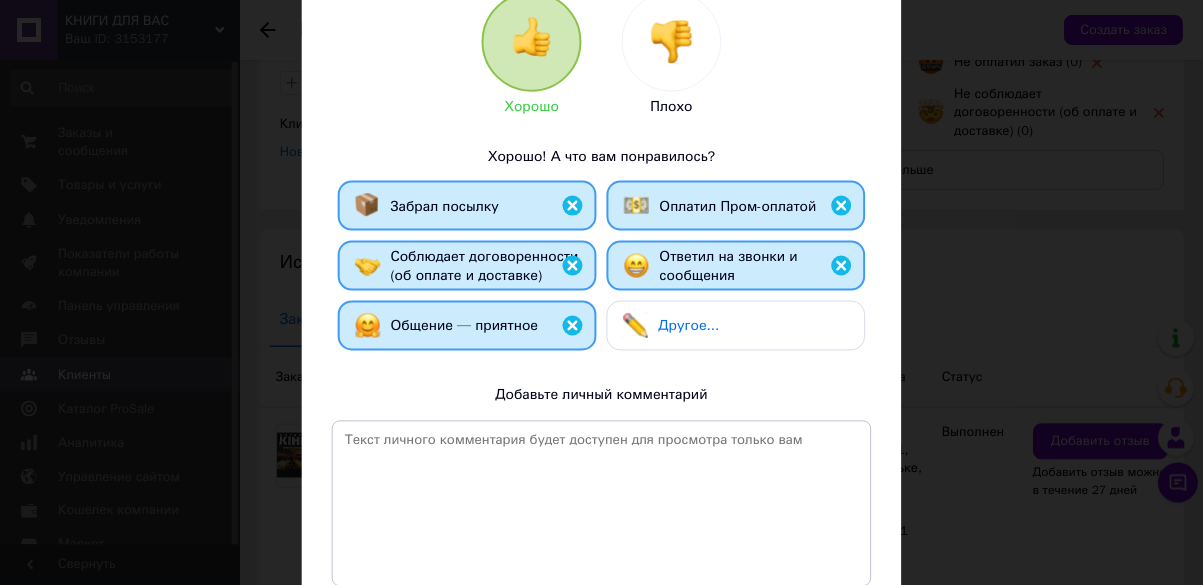 click on "Добавить отзыв" at bounding box center [801, 647] 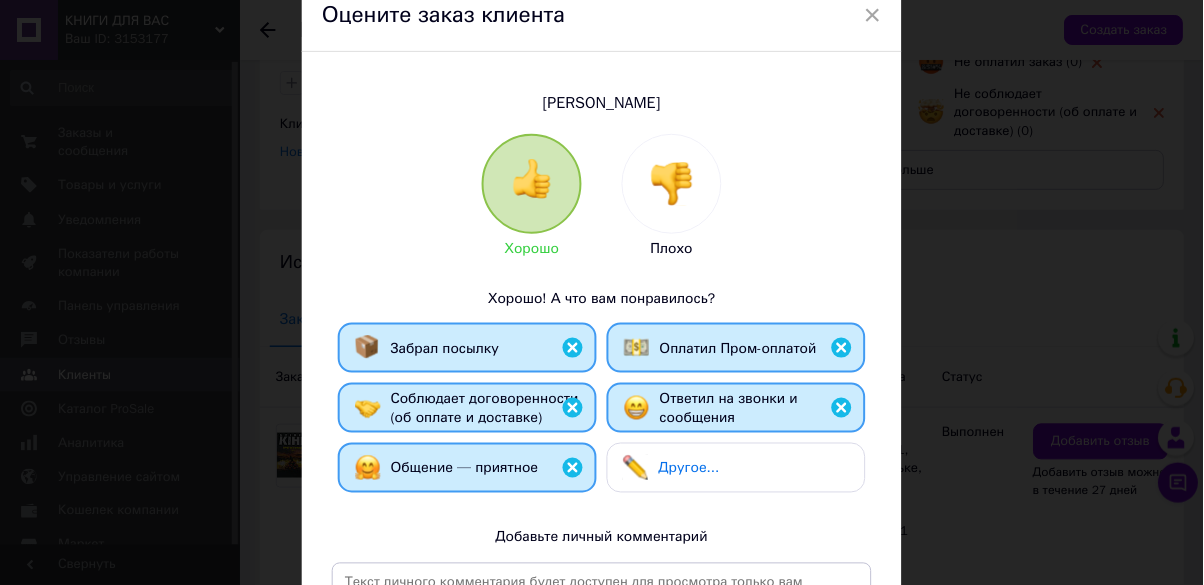 scroll, scrollTop: 0, scrollLeft: 0, axis: both 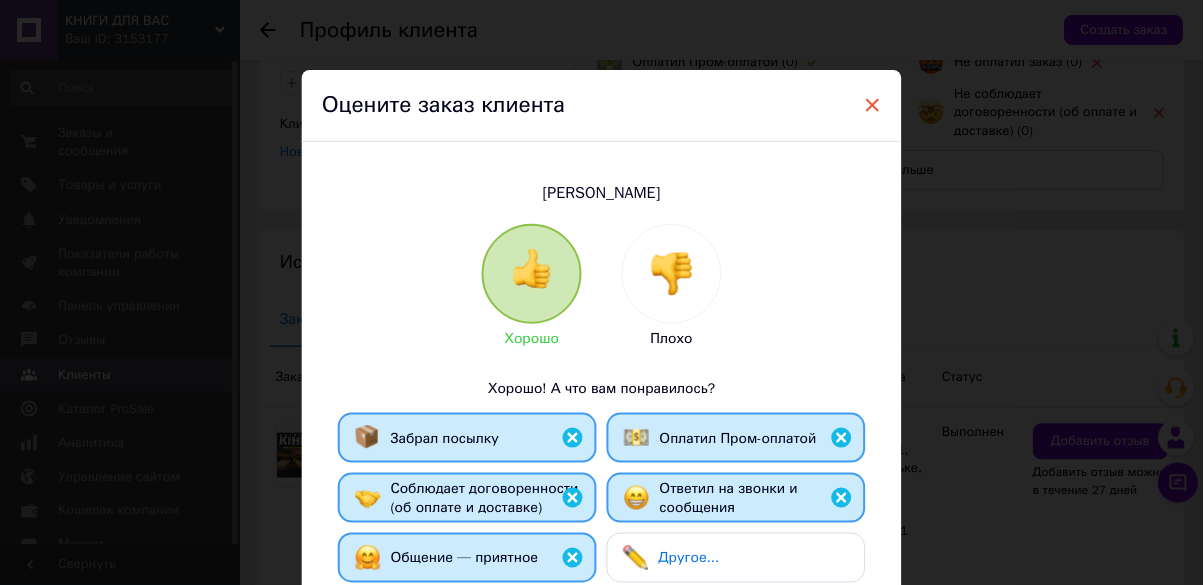 click on "×" at bounding box center [873, 105] 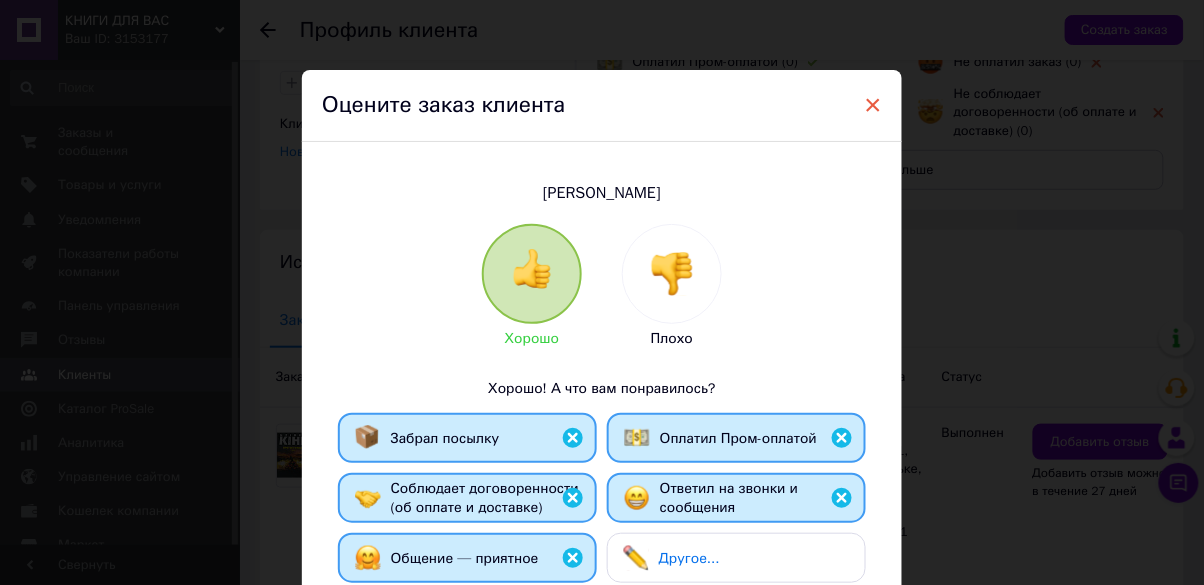 click on "×" at bounding box center [873, 105] 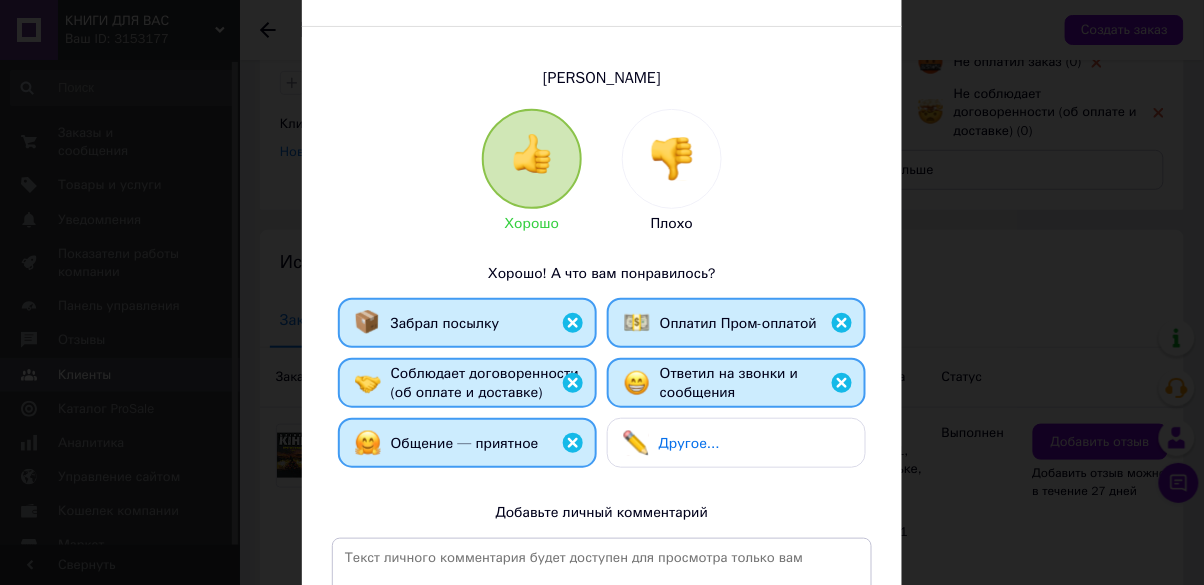 scroll, scrollTop: 287, scrollLeft: 0, axis: vertical 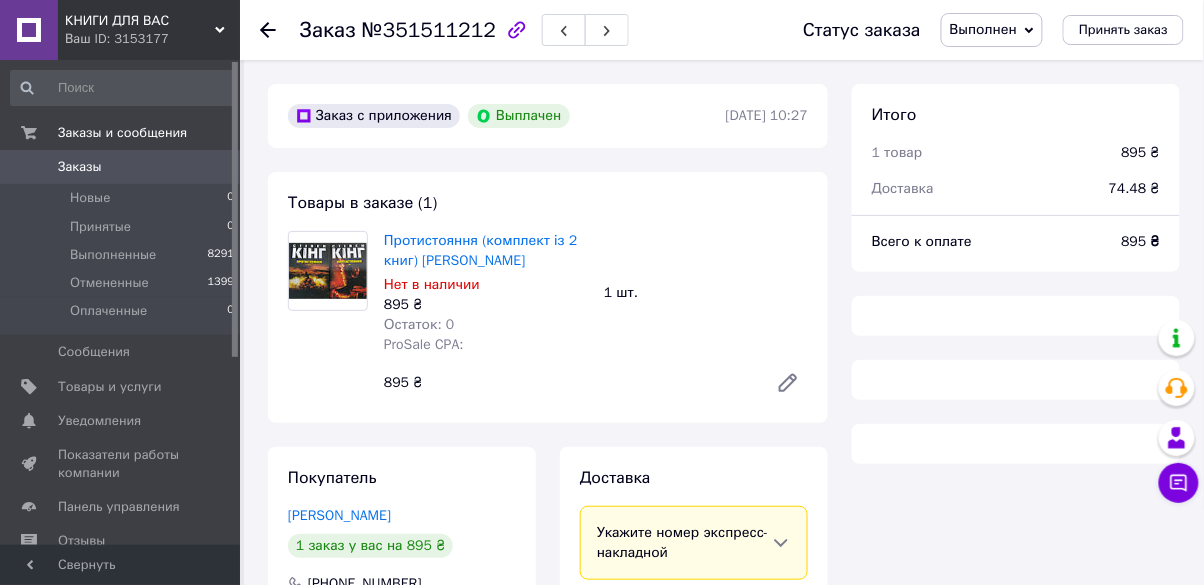 click on "Ваш ID: 3153177" at bounding box center [152, 39] 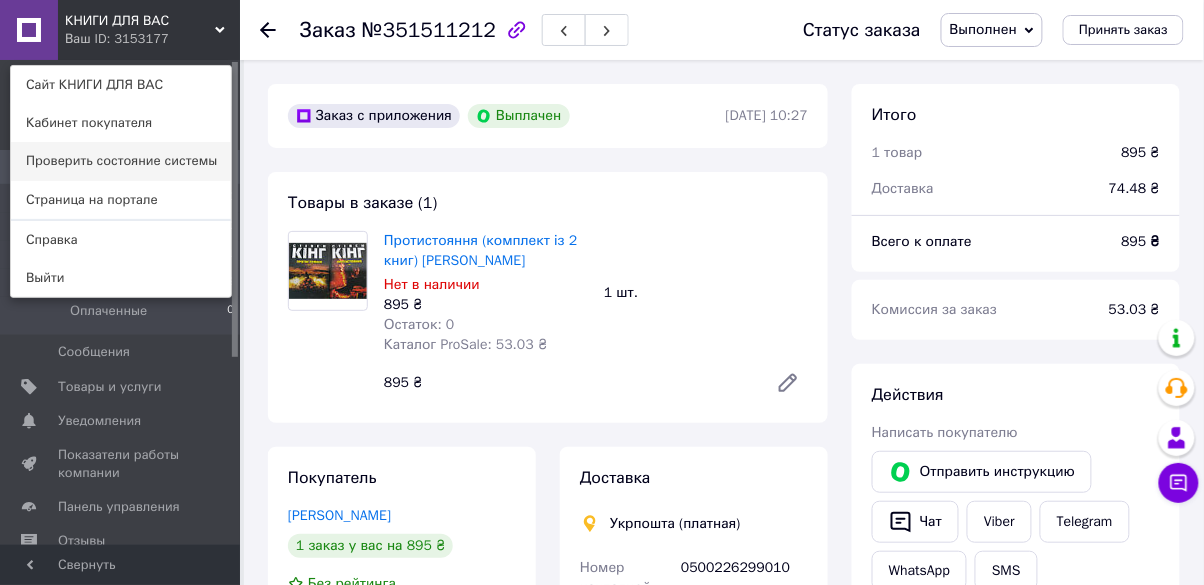 click on "Проверить состояние системы" at bounding box center (121, 161) 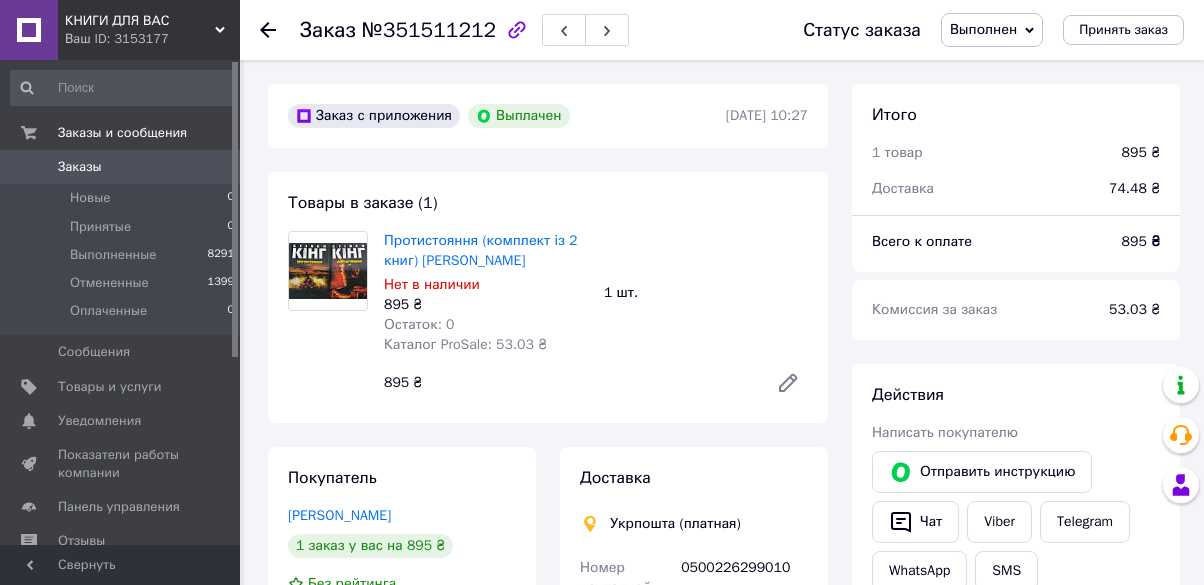 scroll, scrollTop: 0, scrollLeft: 0, axis: both 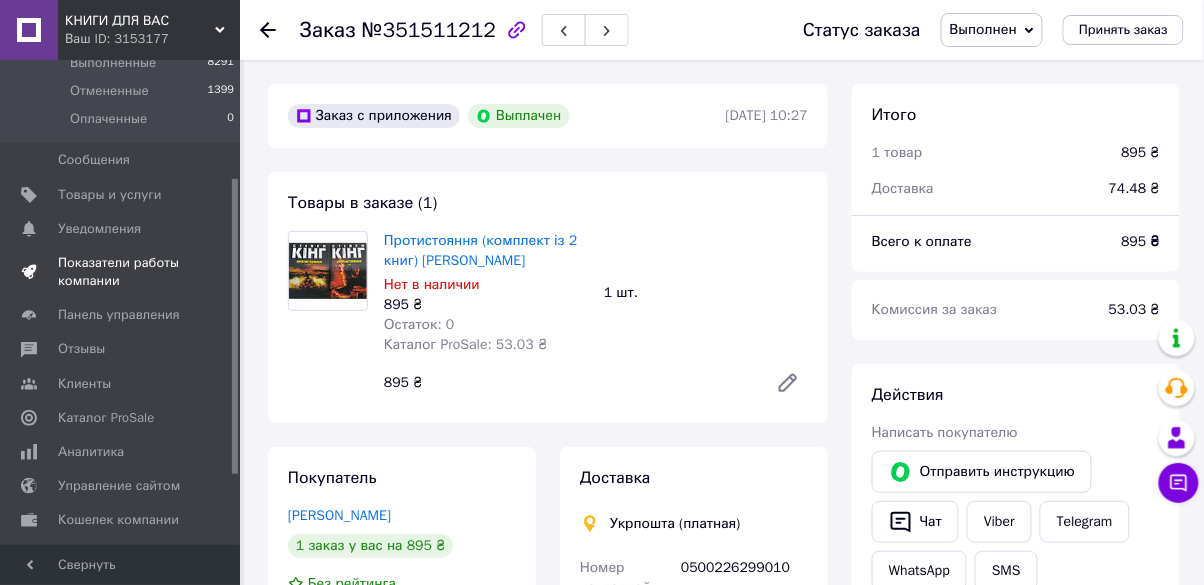 click on "Показатели работы компании" at bounding box center [121, 272] 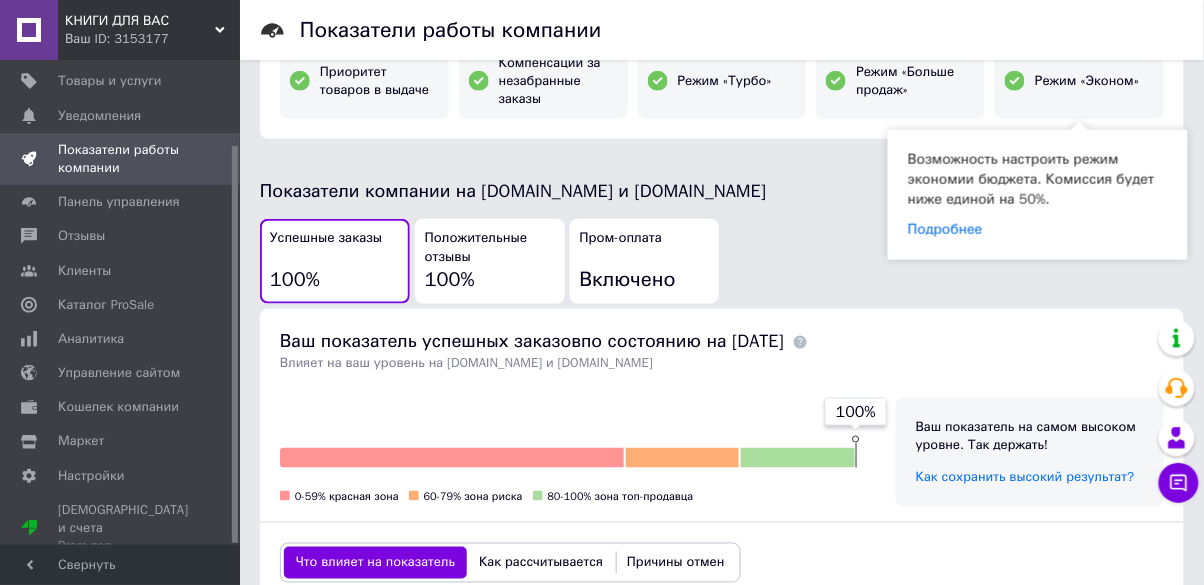 scroll, scrollTop: 407, scrollLeft: 0, axis: vertical 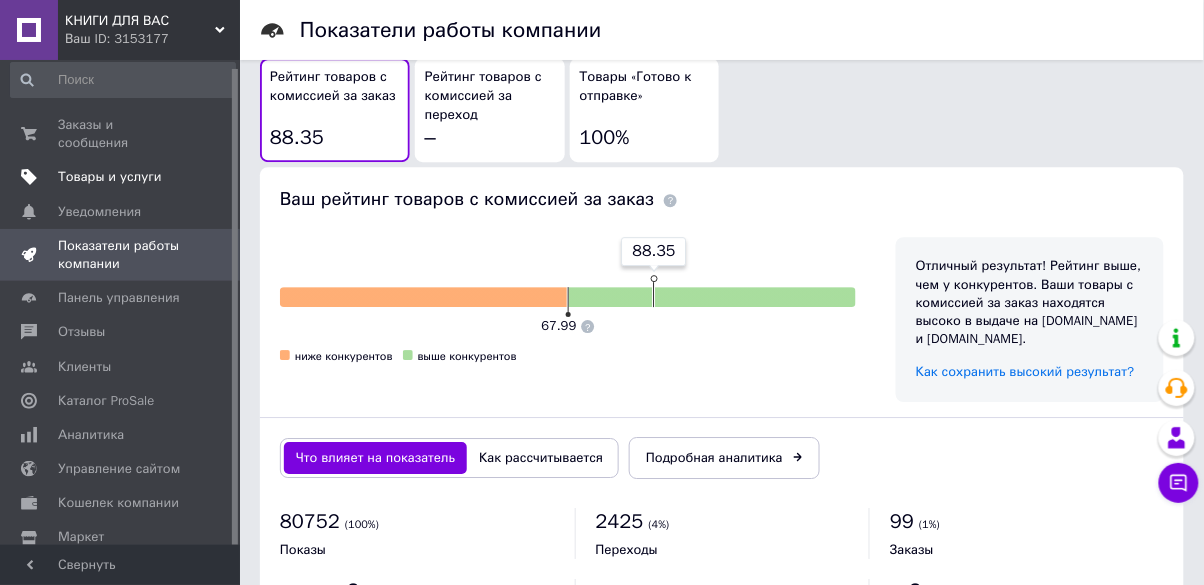 click on "Товары и услуги" at bounding box center (110, 177) 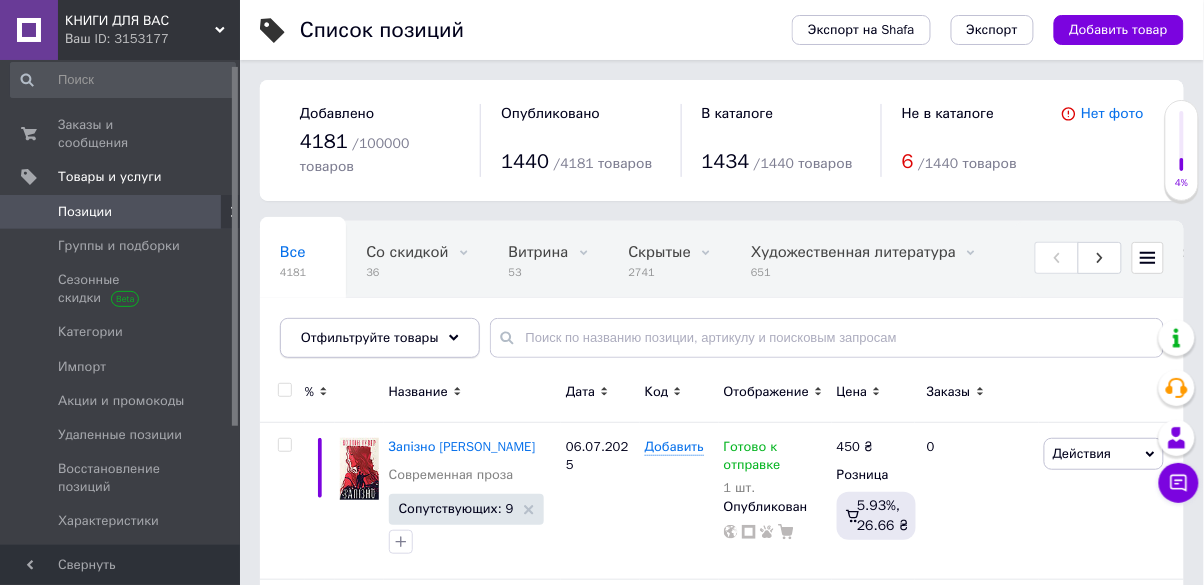 click on "Отфильтруйте товары" at bounding box center [370, 337] 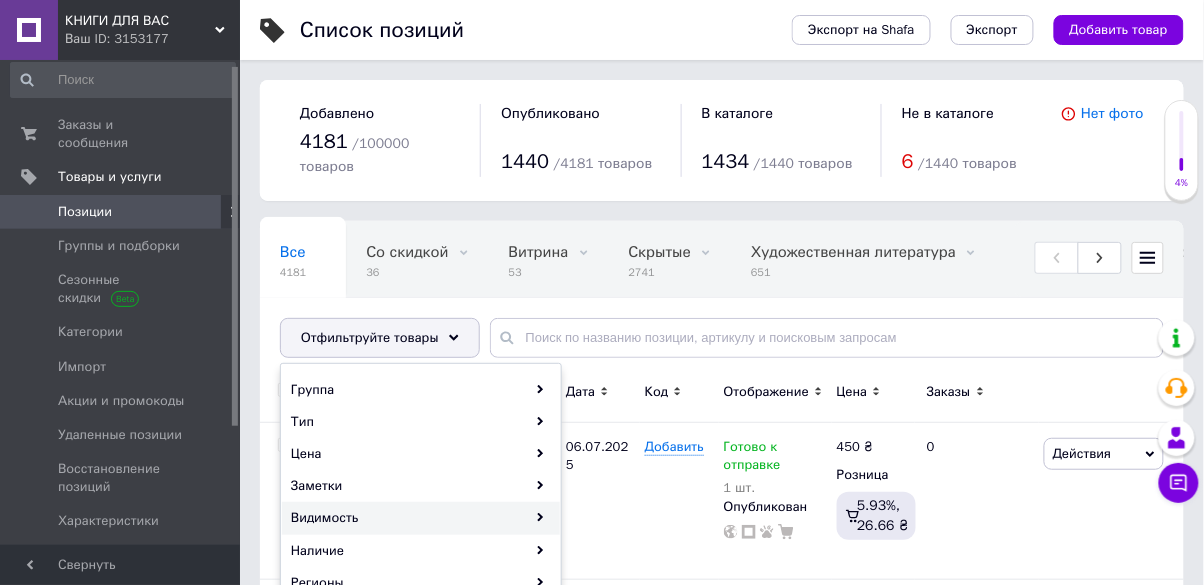 click on "Видимость" at bounding box center (421, 518) 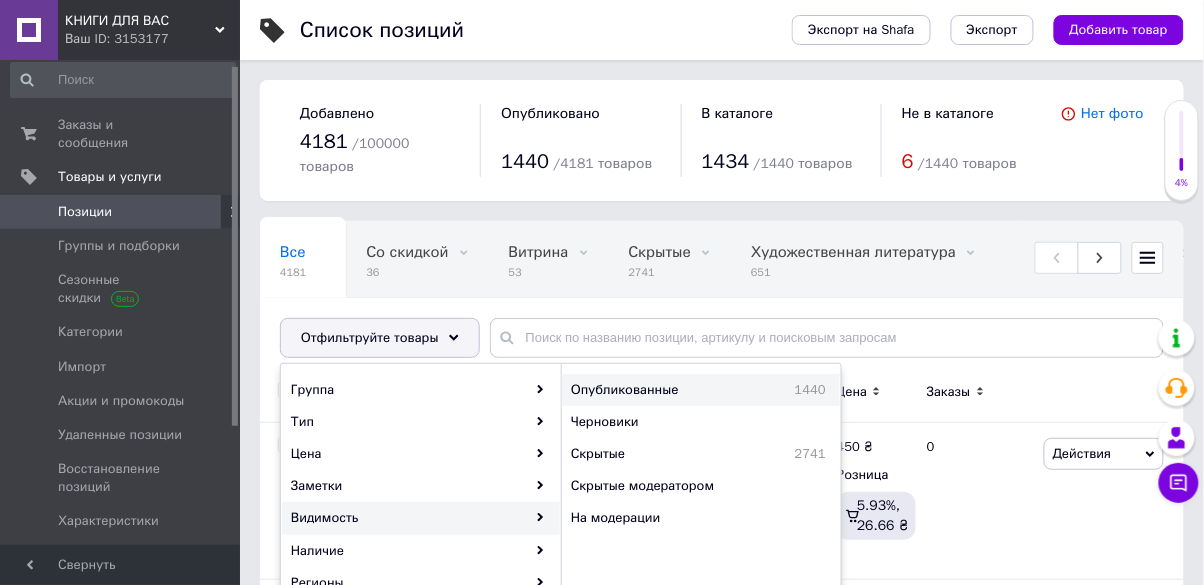 click on "1440" at bounding box center (790, 390) 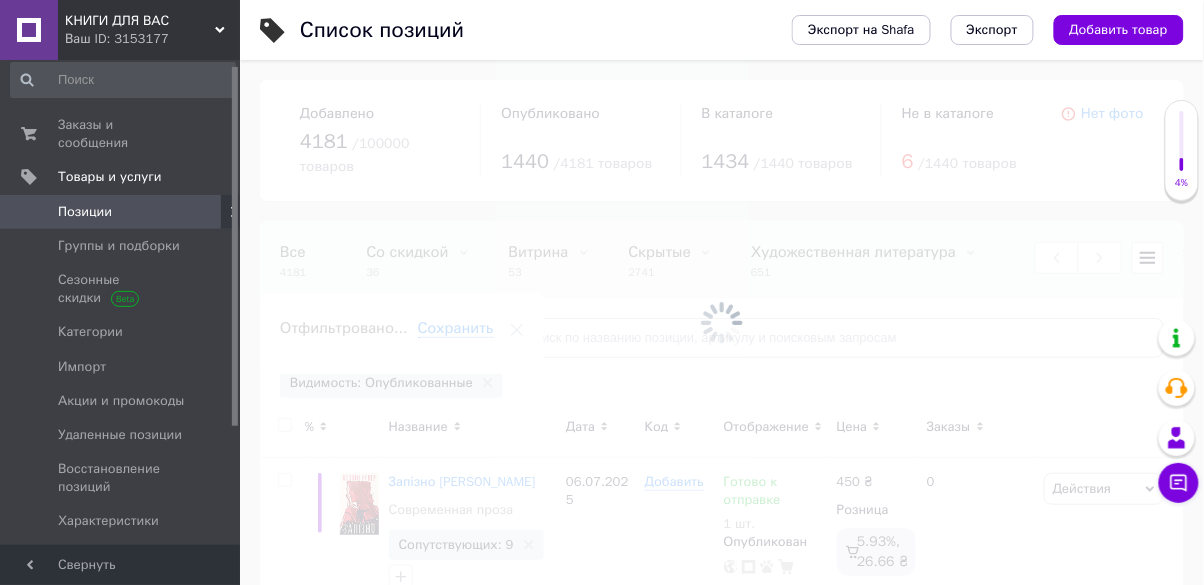scroll, scrollTop: 0, scrollLeft: 637, axis: horizontal 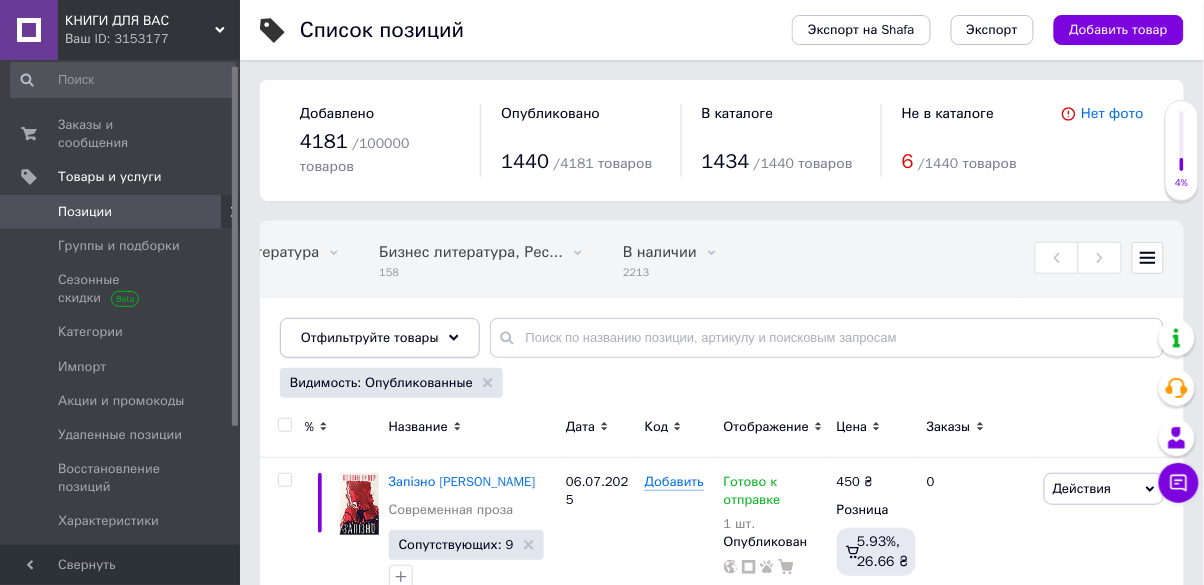 click on "Отфильтруйте товары" at bounding box center [370, 337] 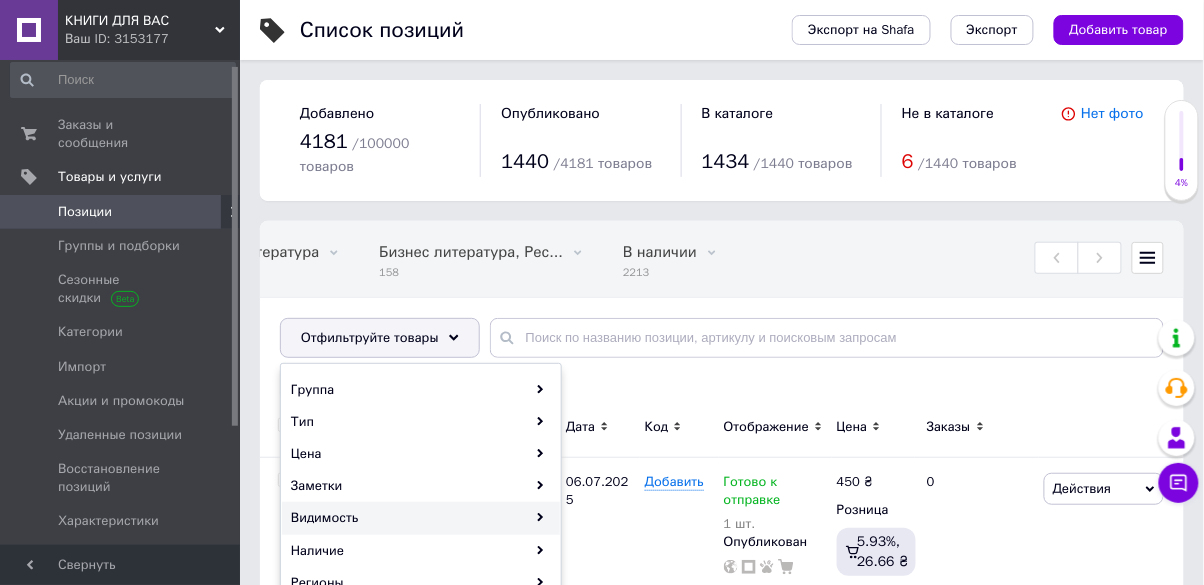 click on "Видимость" at bounding box center (421, 518) 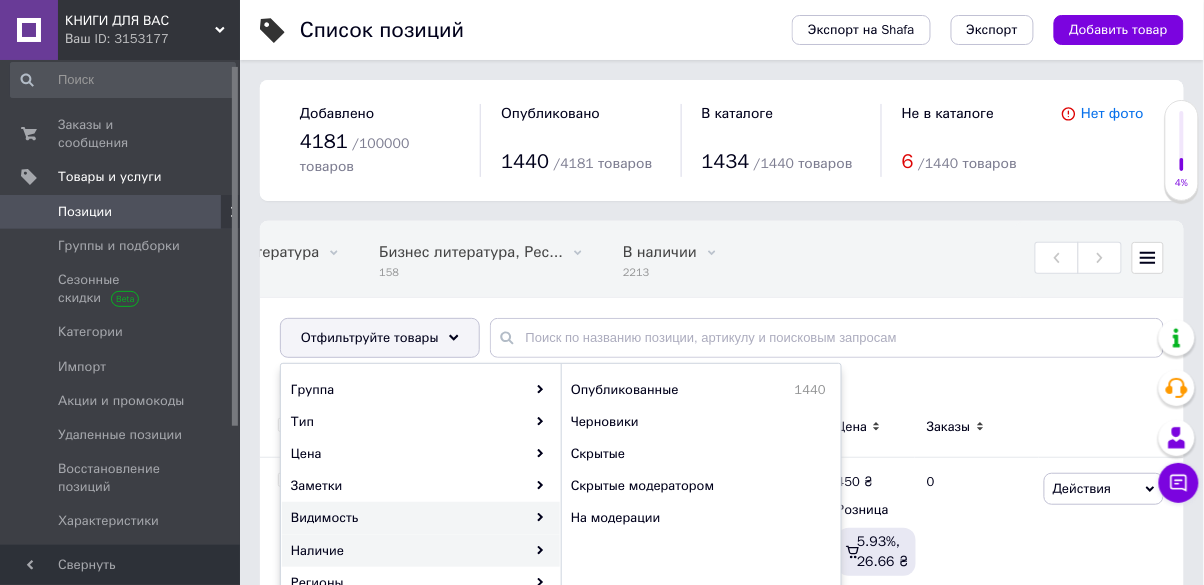 click on "Наличие" at bounding box center [421, 551] 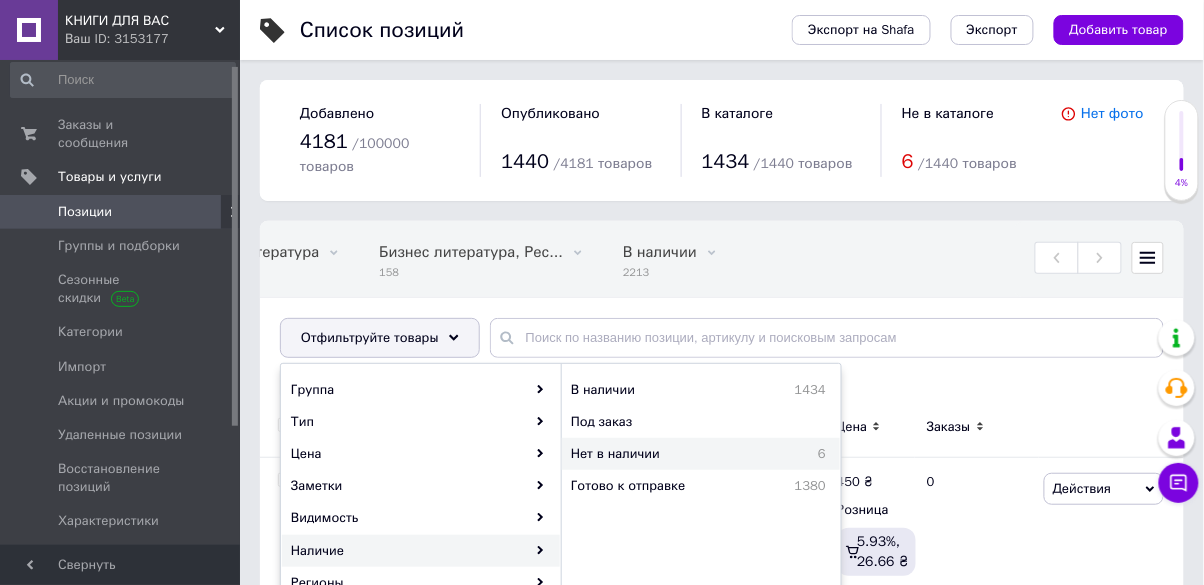 click on "Нет в наличии" at bounding box center (677, 454) 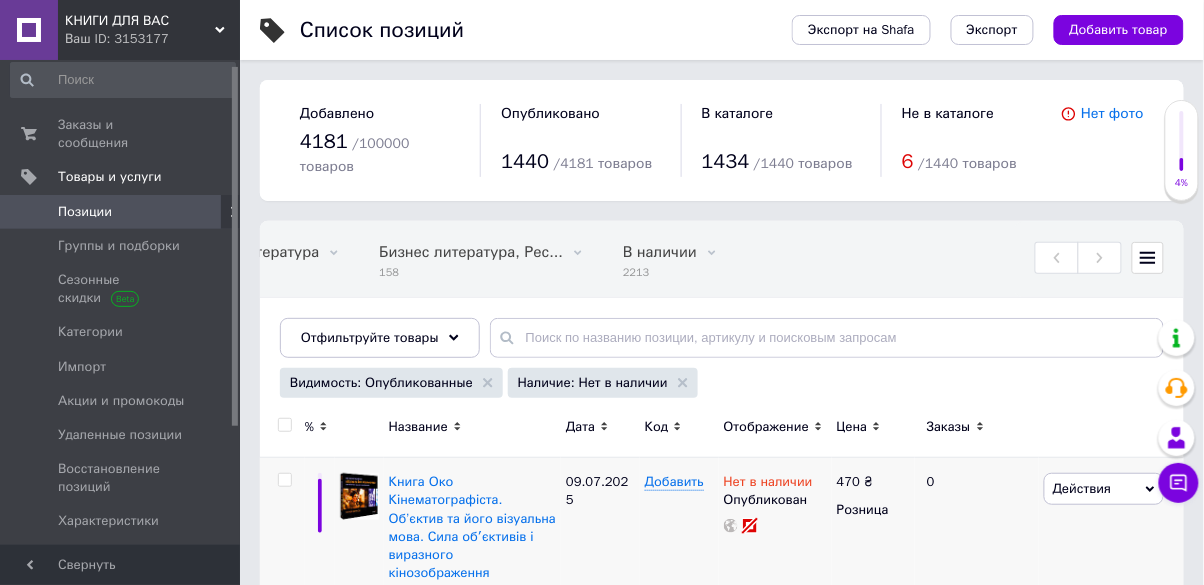 click at bounding box center (284, 480) 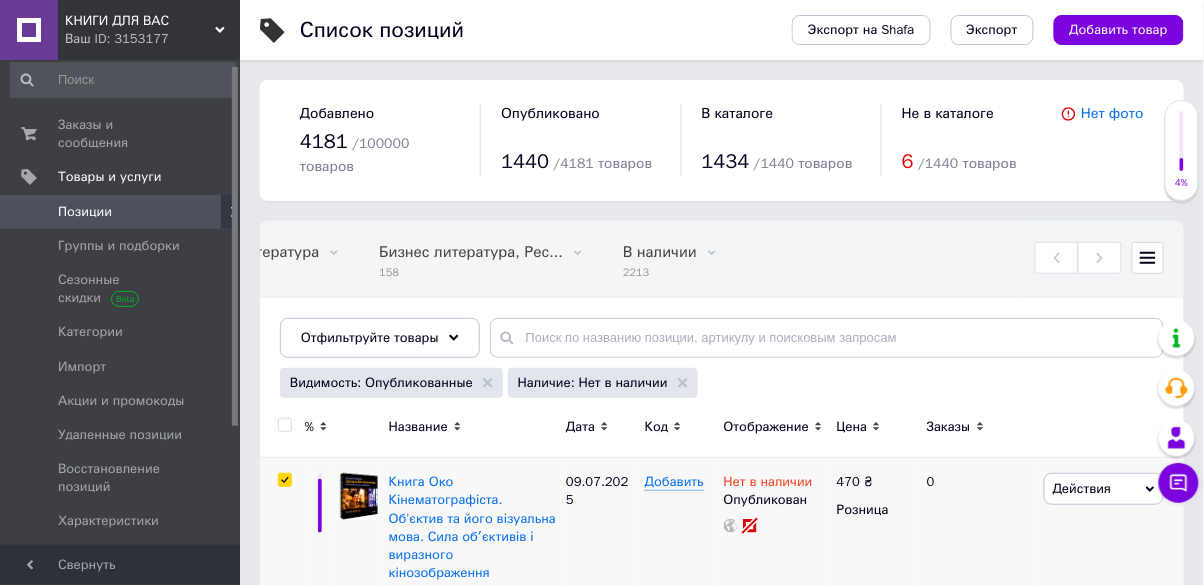 checkbox on "true" 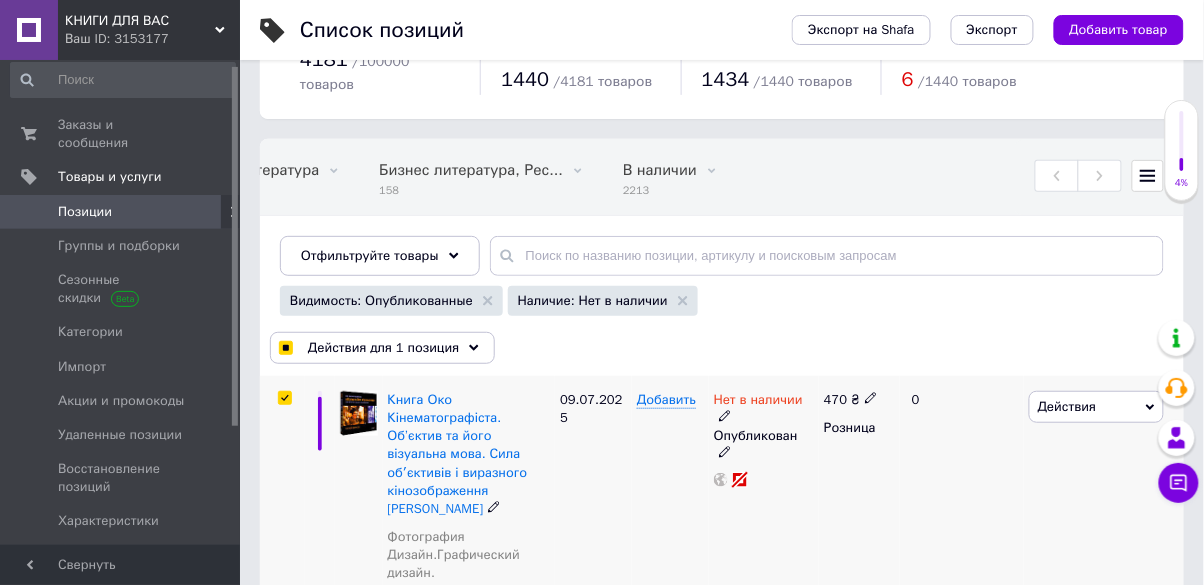 checkbox on "true" 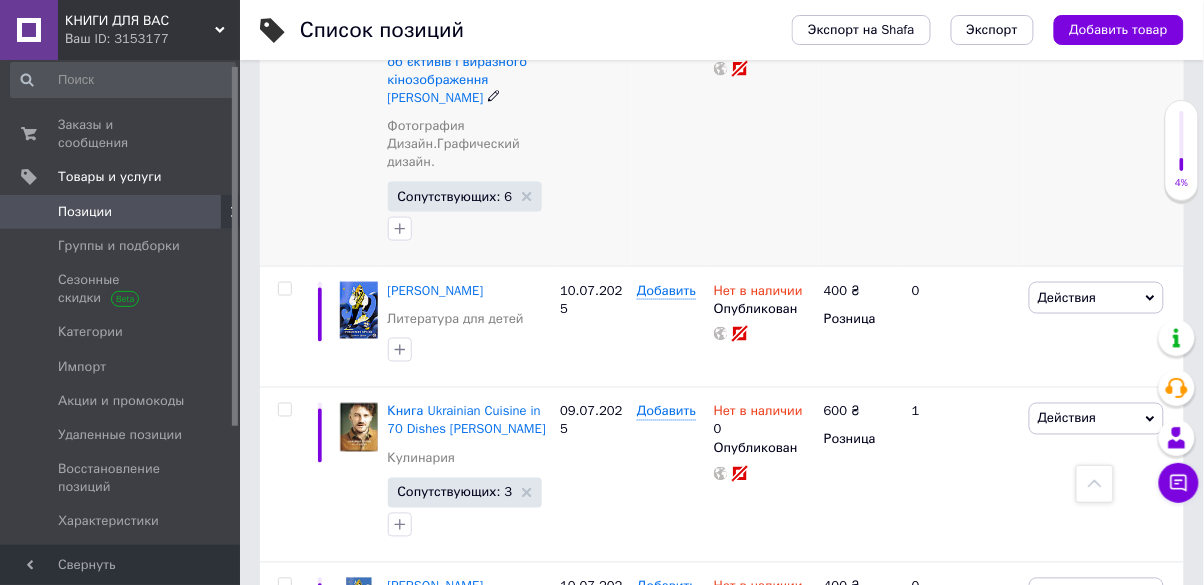 scroll, scrollTop: 496, scrollLeft: 0, axis: vertical 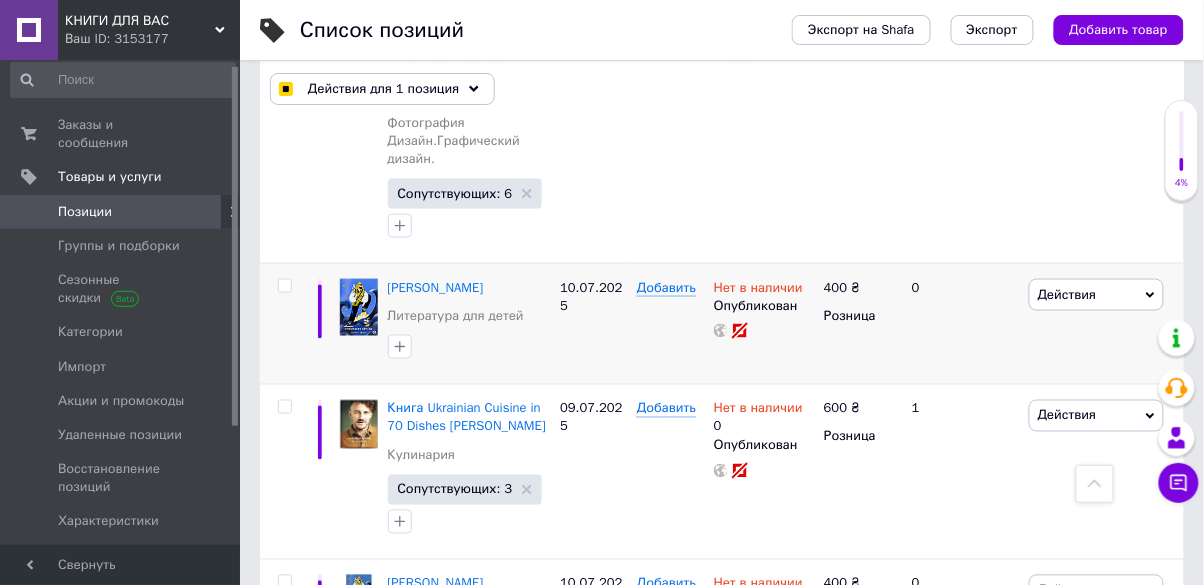 click at bounding box center [284, 286] 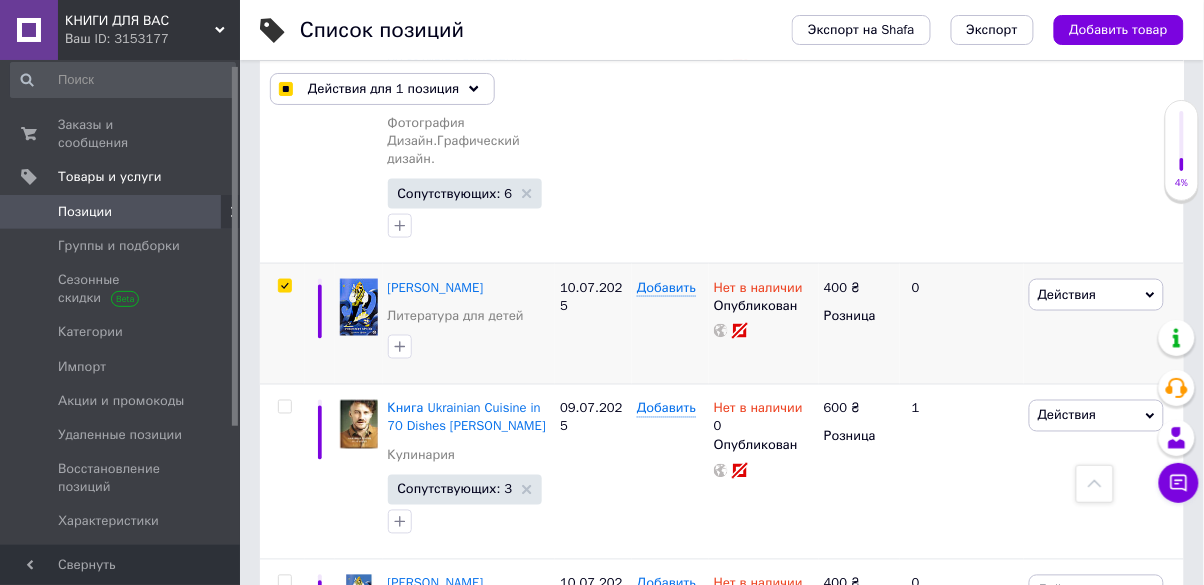 checkbox on "true" 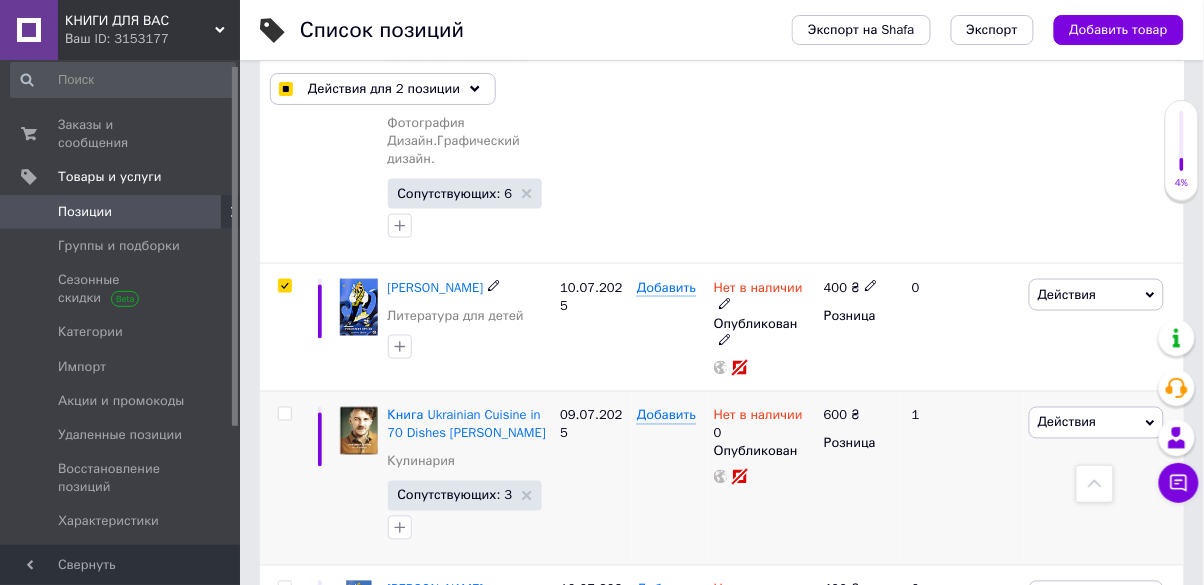 click at bounding box center [284, 414] 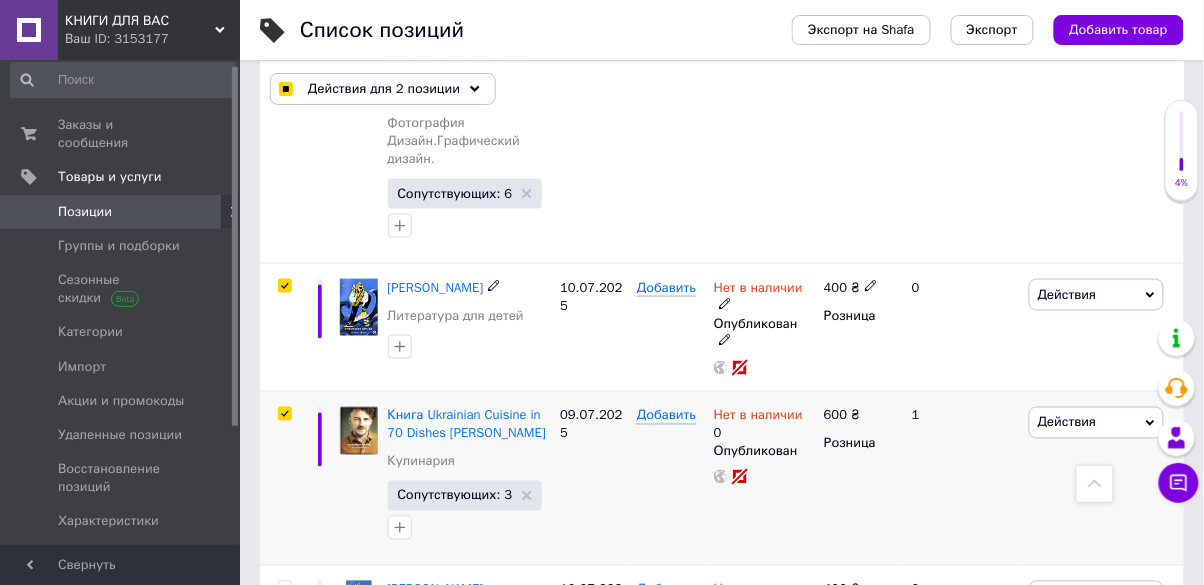 checkbox on "true" 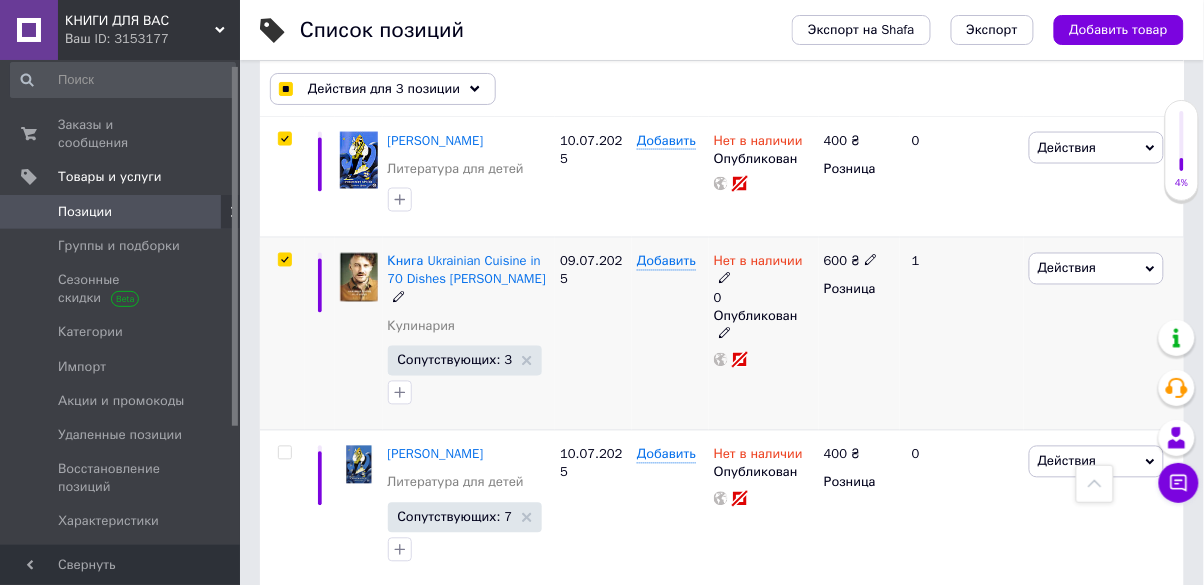 scroll, scrollTop: 645, scrollLeft: 0, axis: vertical 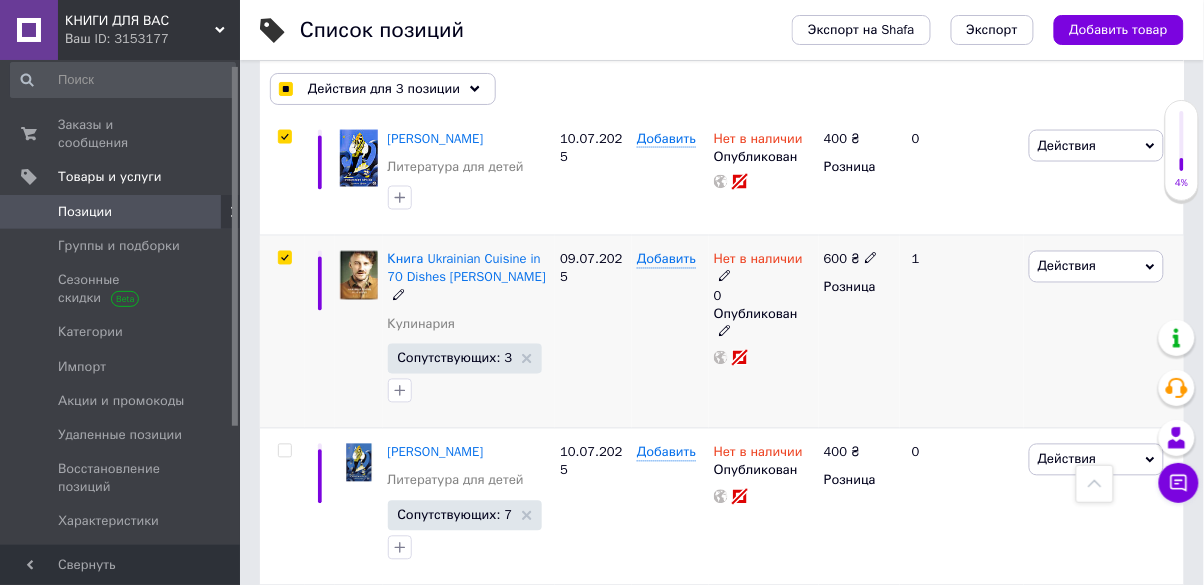 checkbox on "true" 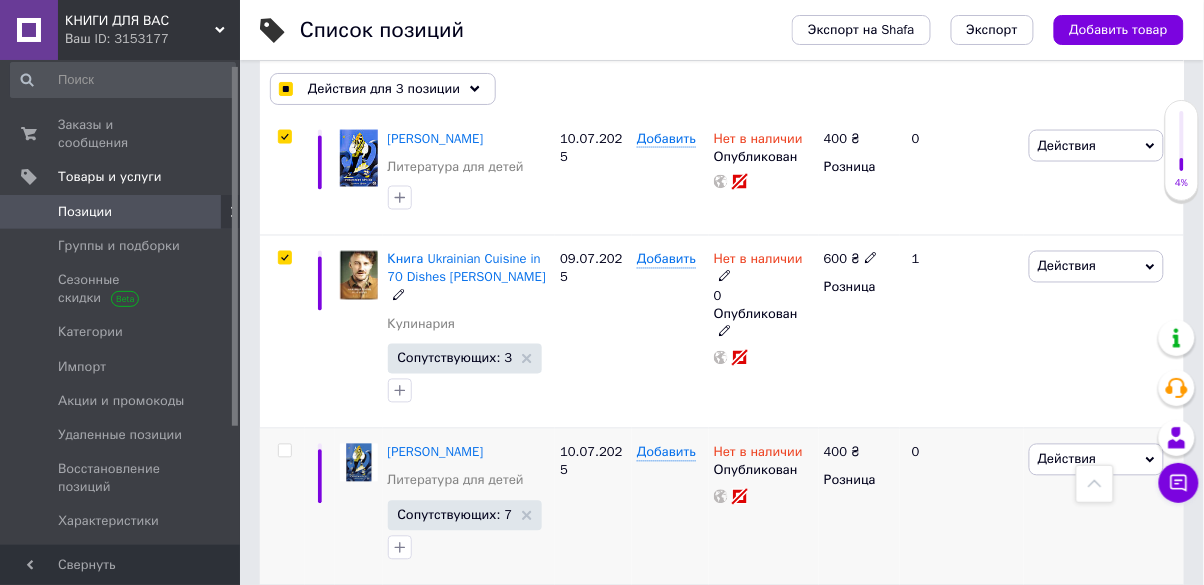 click at bounding box center (284, 451) 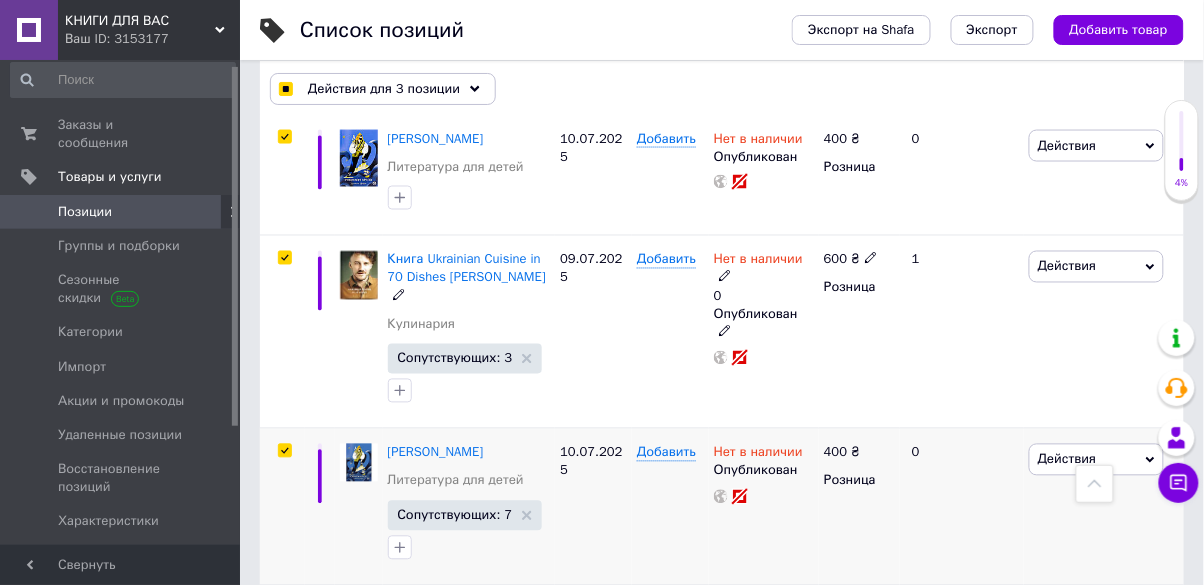 checkbox on "true" 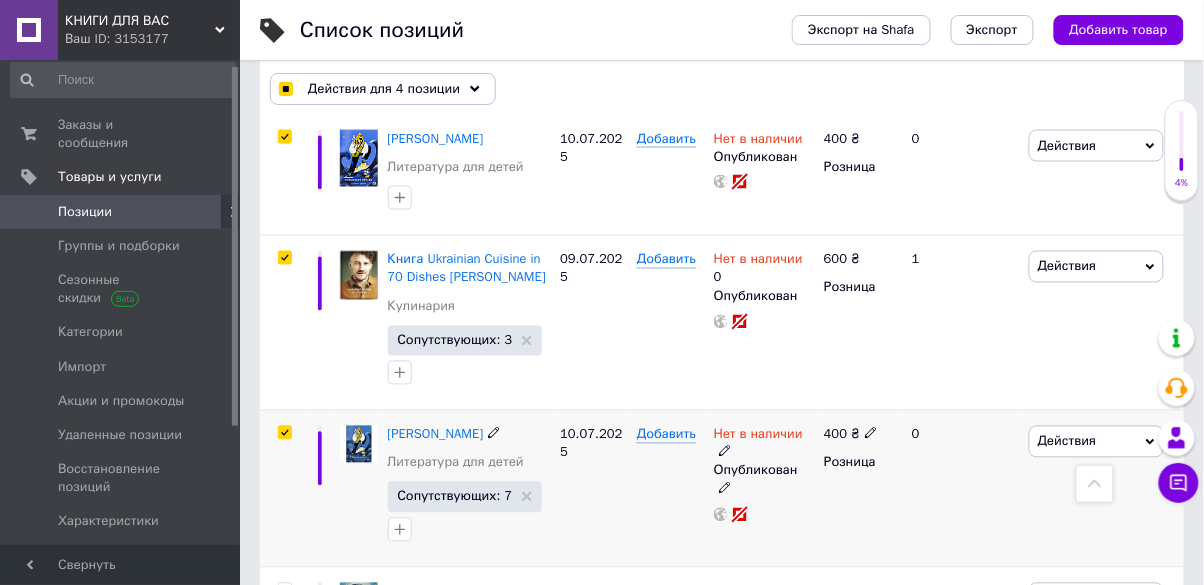 checkbox on "true" 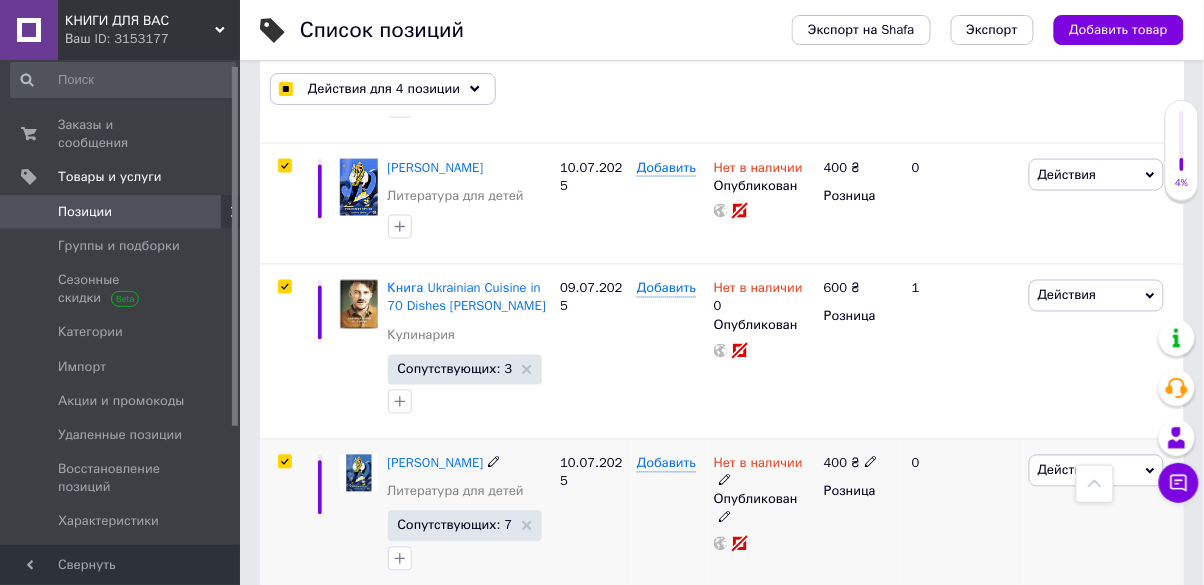 scroll, scrollTop: 613, scrollLeft: 0, axis: vertical 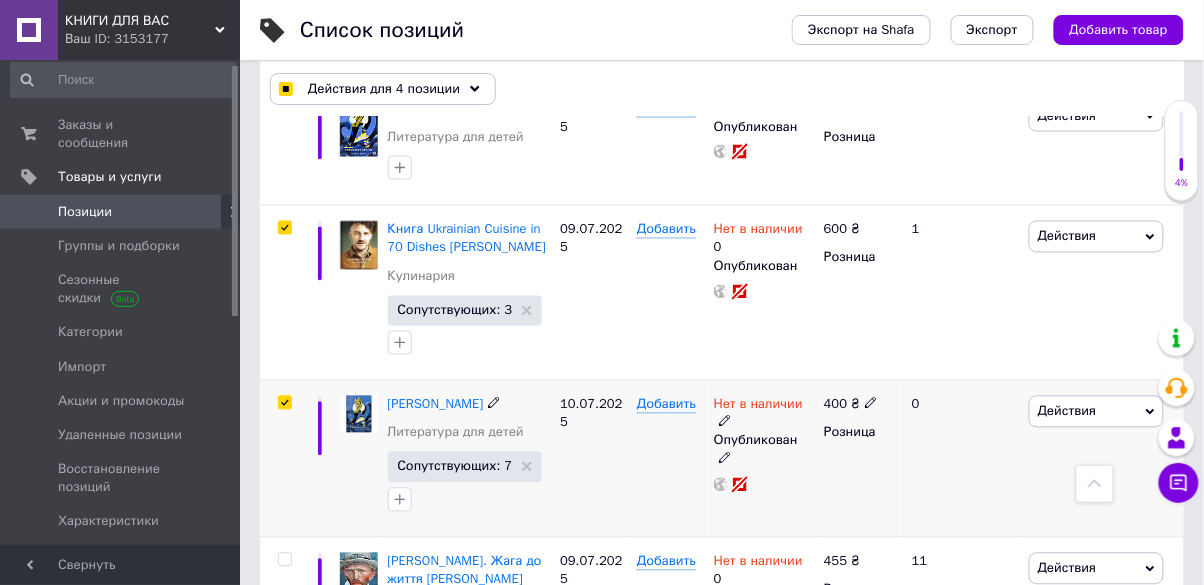 checkbox on "true" 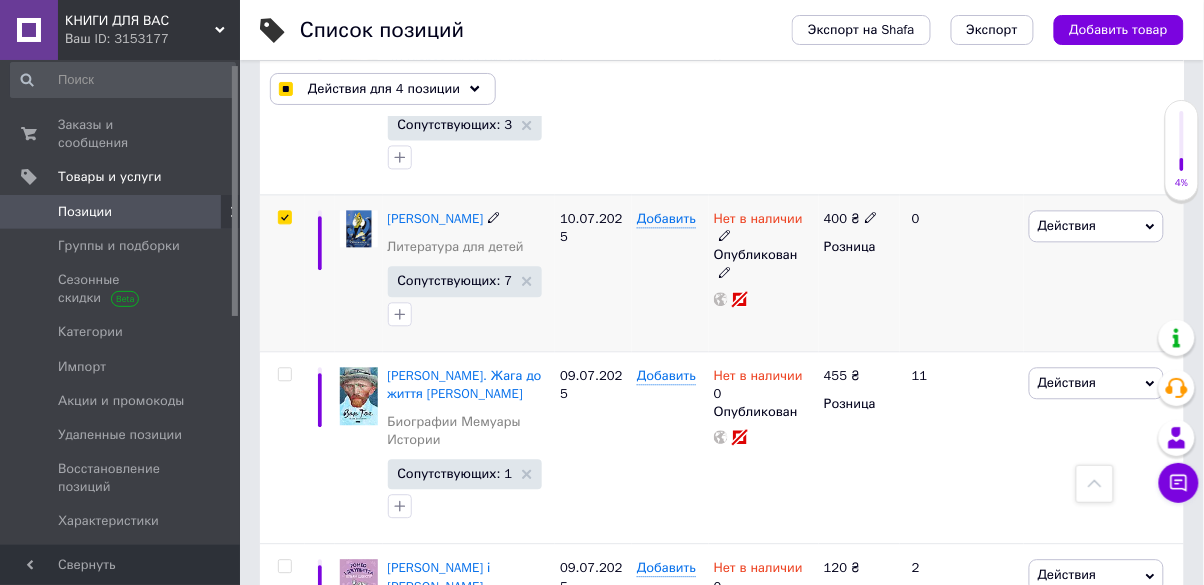 scroll, scrollTop: 899, scrollLeft: 0, axis: vertical 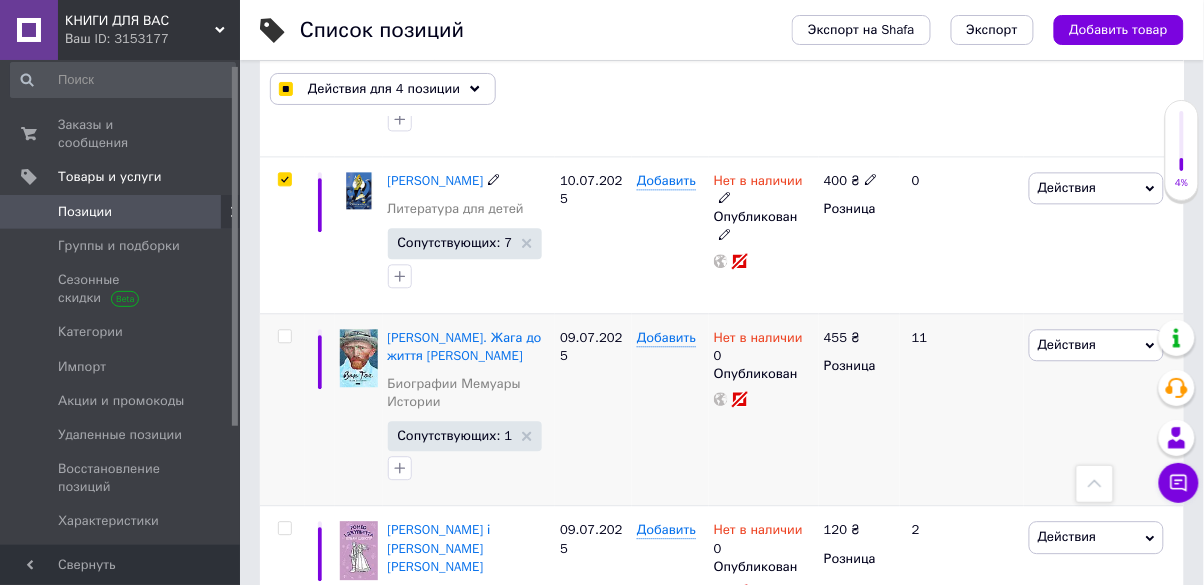 click at bounding box center (284, 336) 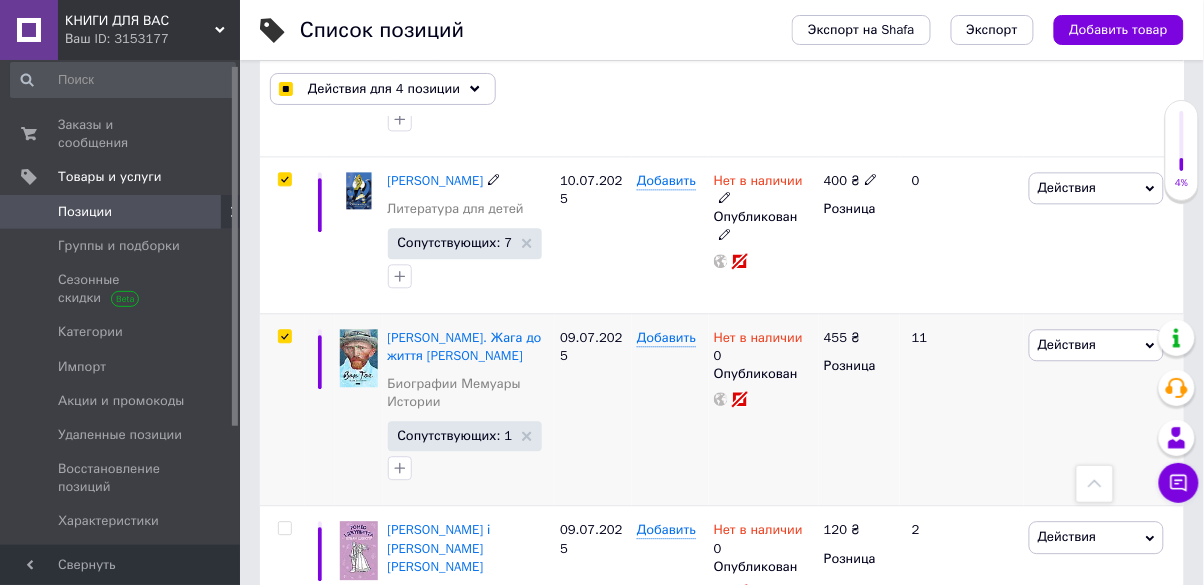 checkbox on "true" 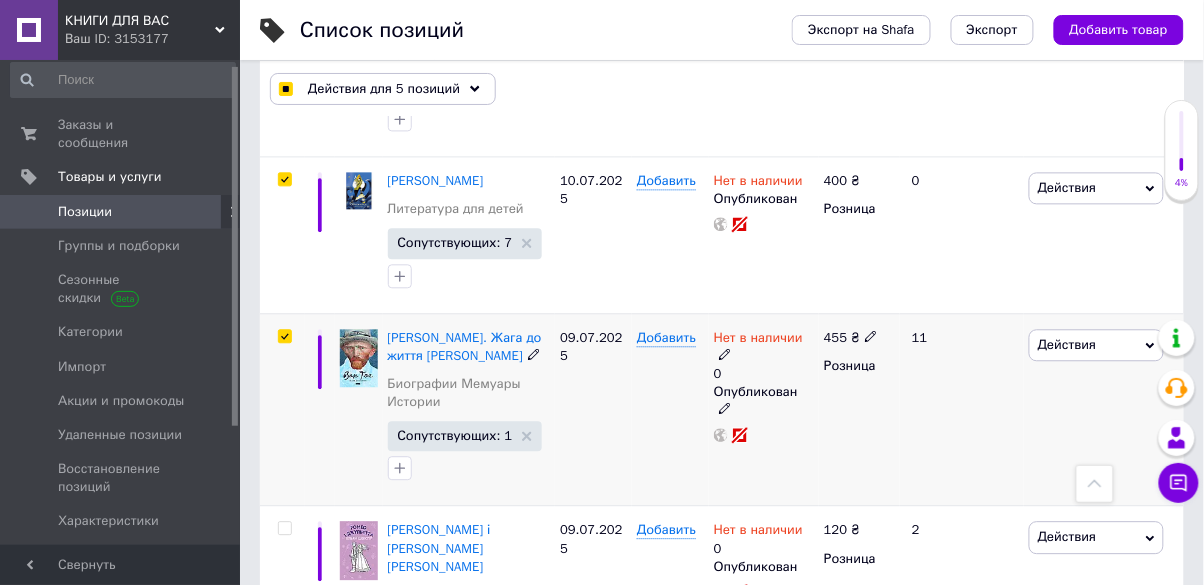 scroll, scrollTop: 880, scrollLeft: 0, axis: vertical 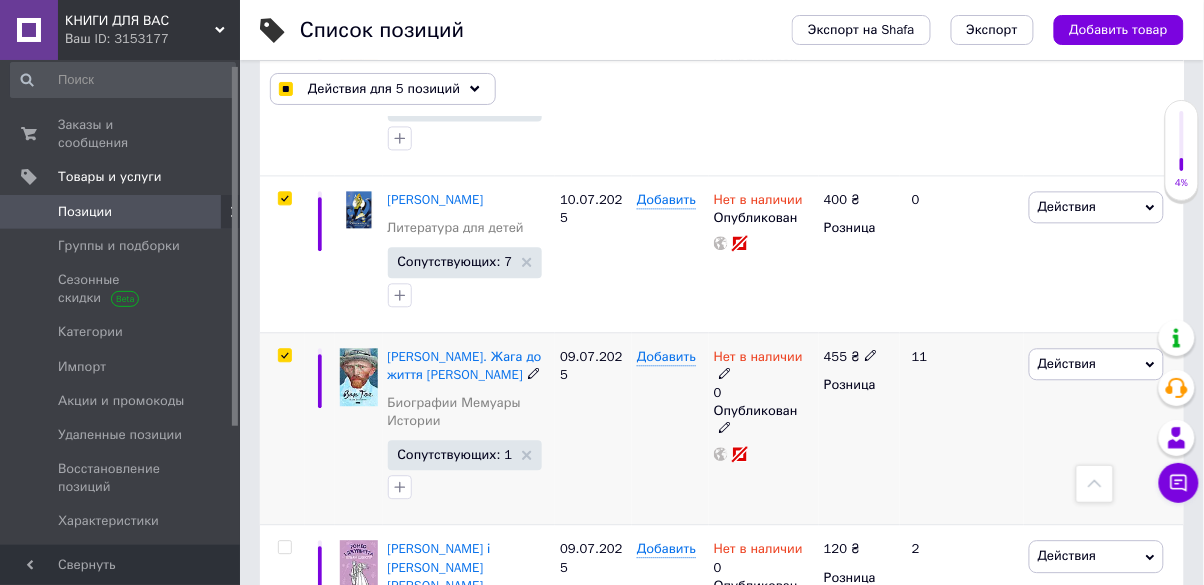 checkbox on "true" 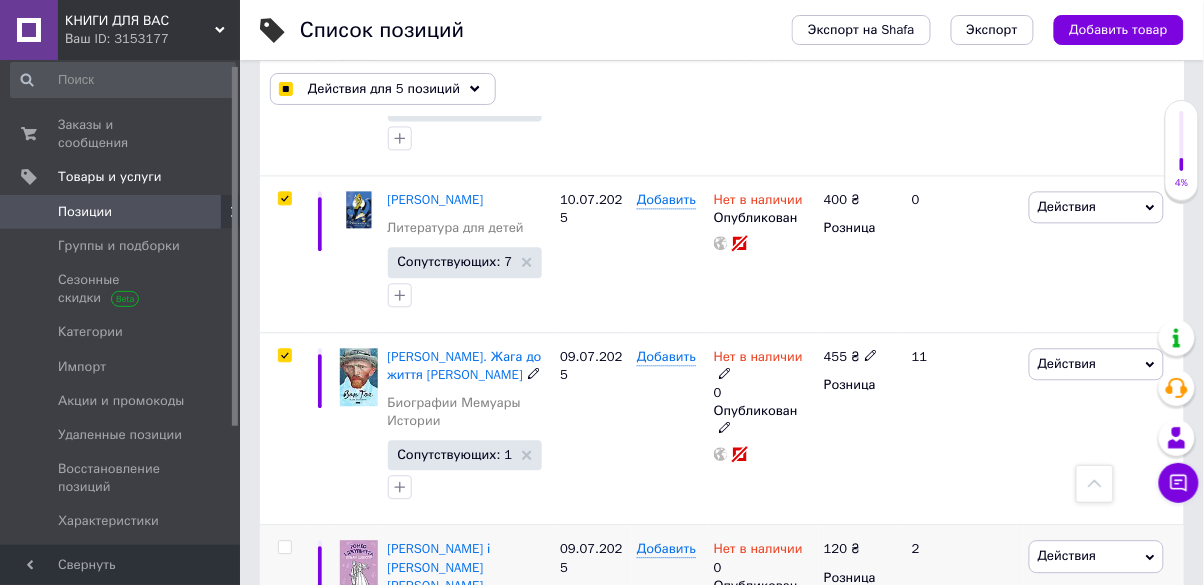 click at bounding box center (284, 547) 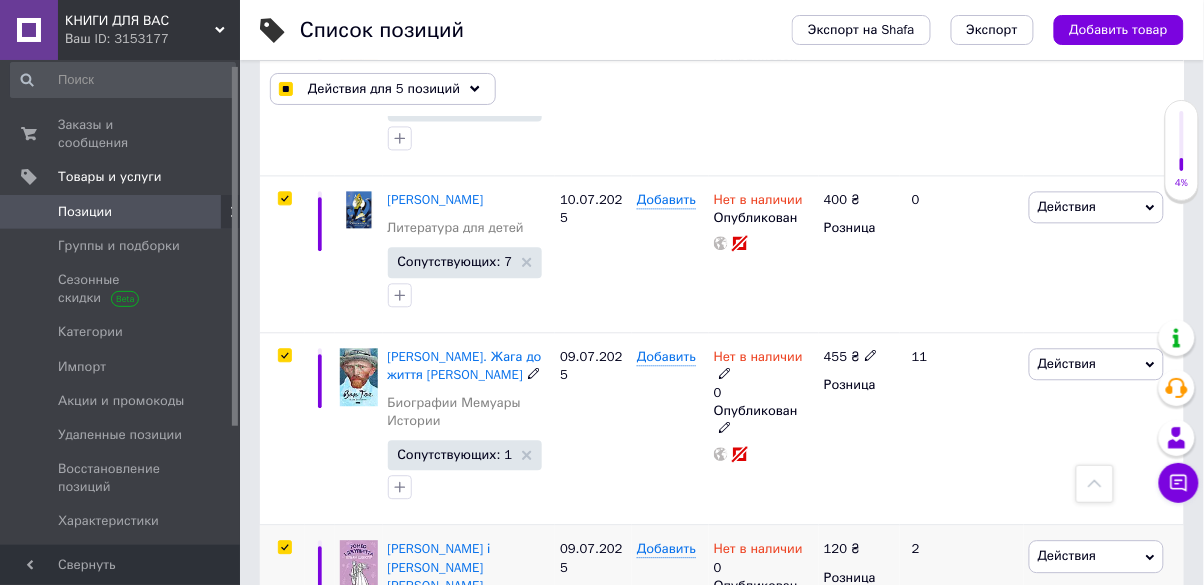 checkbox on "true" 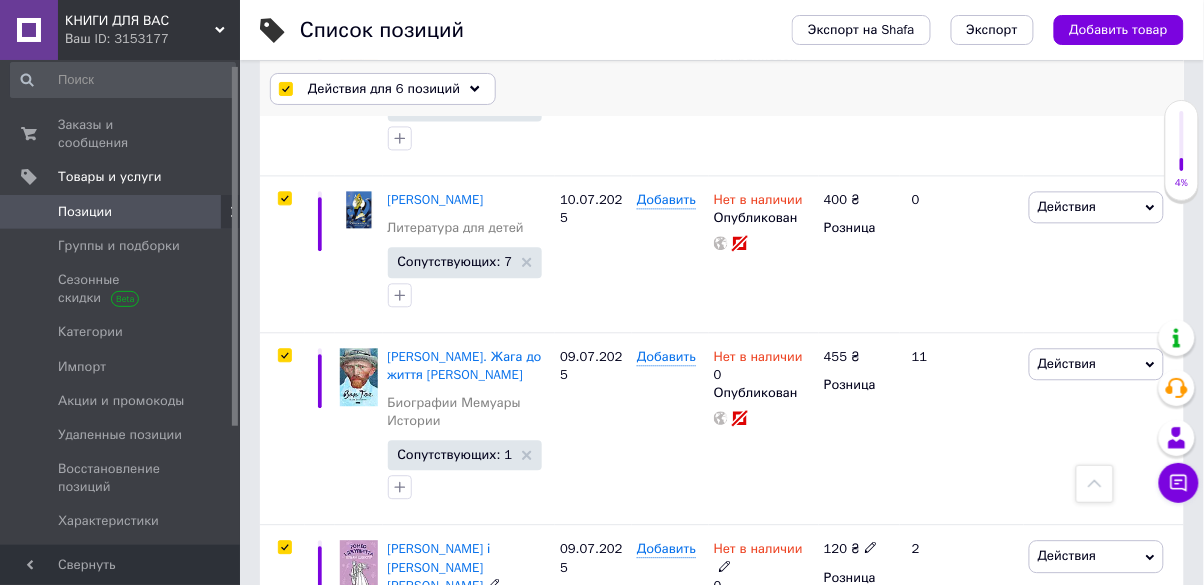 click on "Действия для 6 позиций" at bounding box center [384, 89] 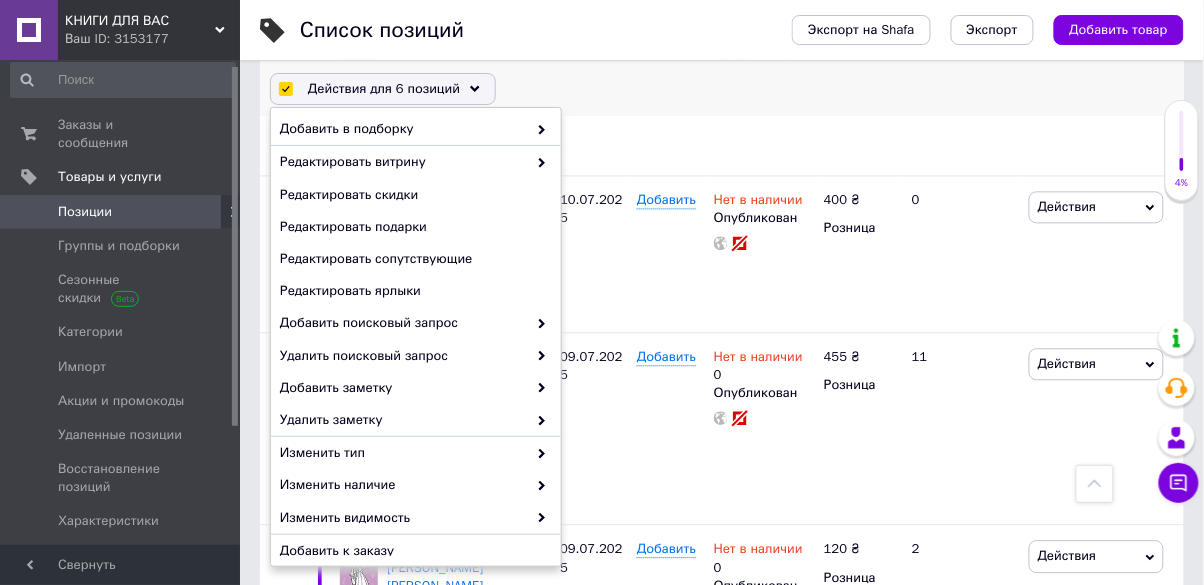 scroll, scrollTop: 168, scrollLeft: 0, axis: vertical 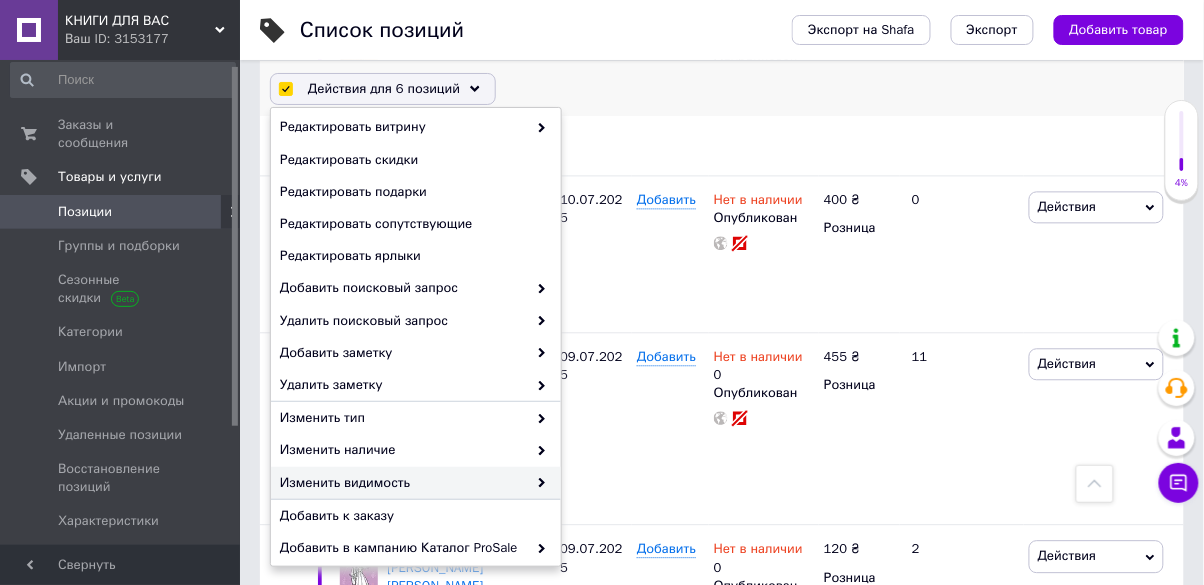click on "Изменить видимость" at bounding box center [403, 483] 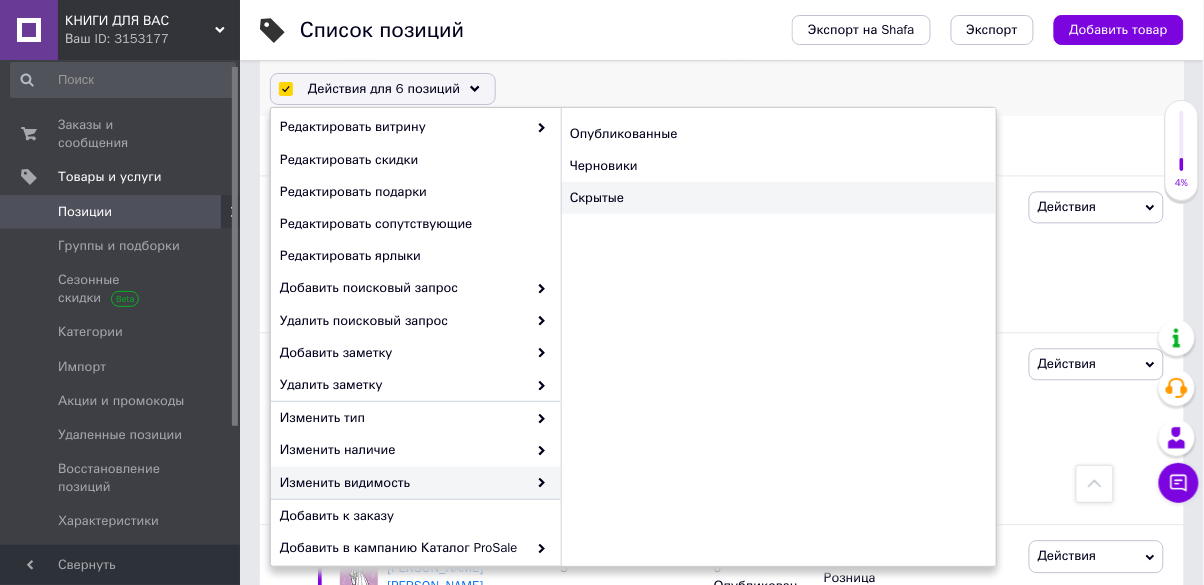 click on "Скрытые" at bounding box center (778, 198) 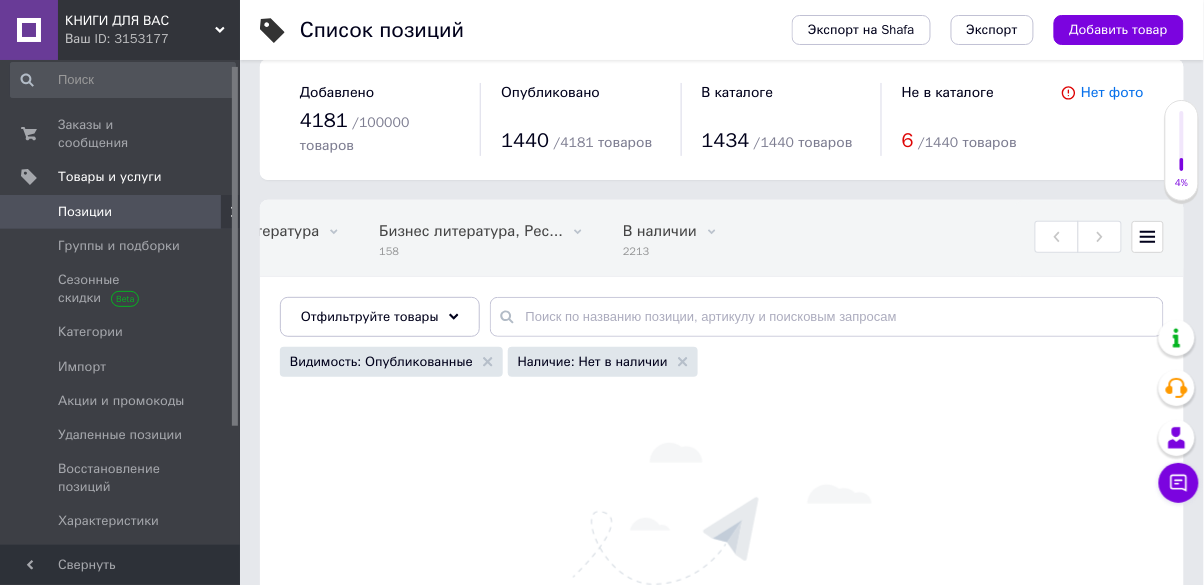 scroll, scrollTop: 0, scrollLeft: 0, axis: both 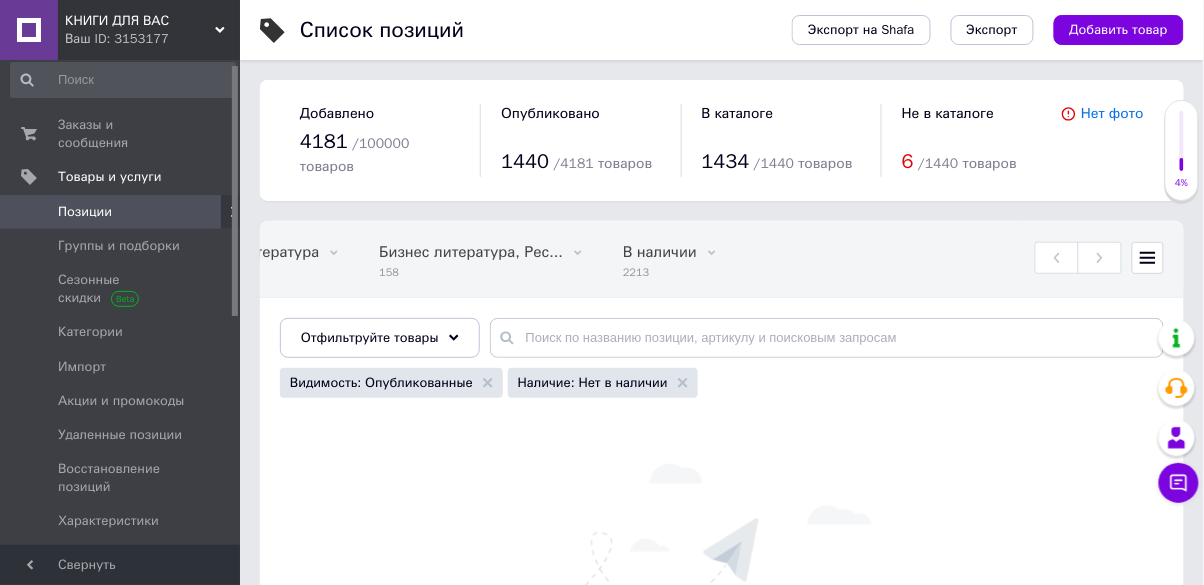 click on "Наличие: Нет в наличии" at bounding box center (603, 383) 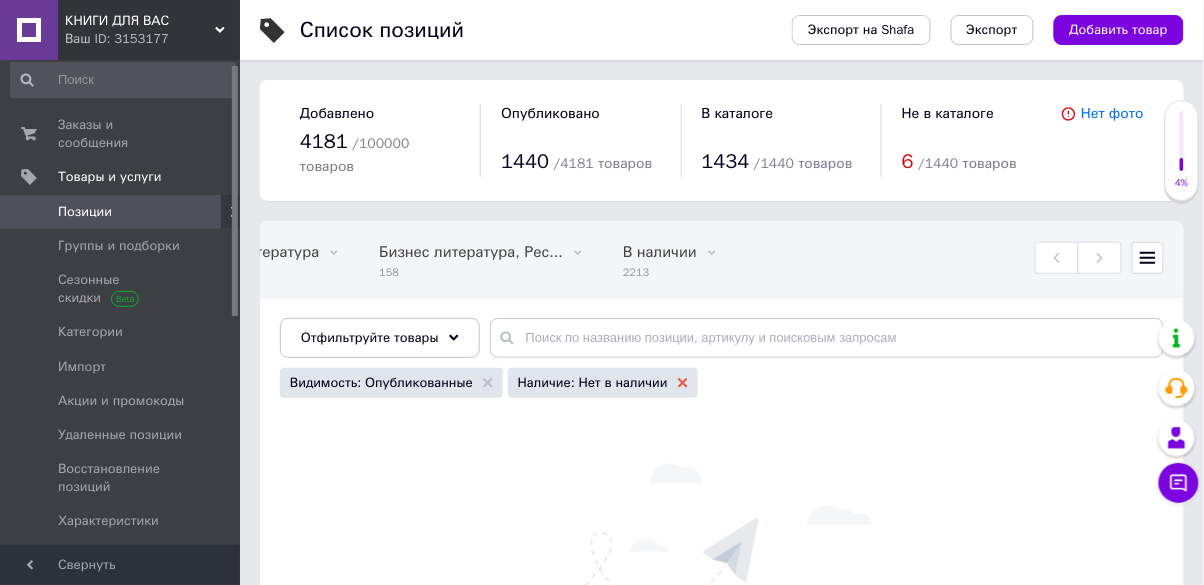 click 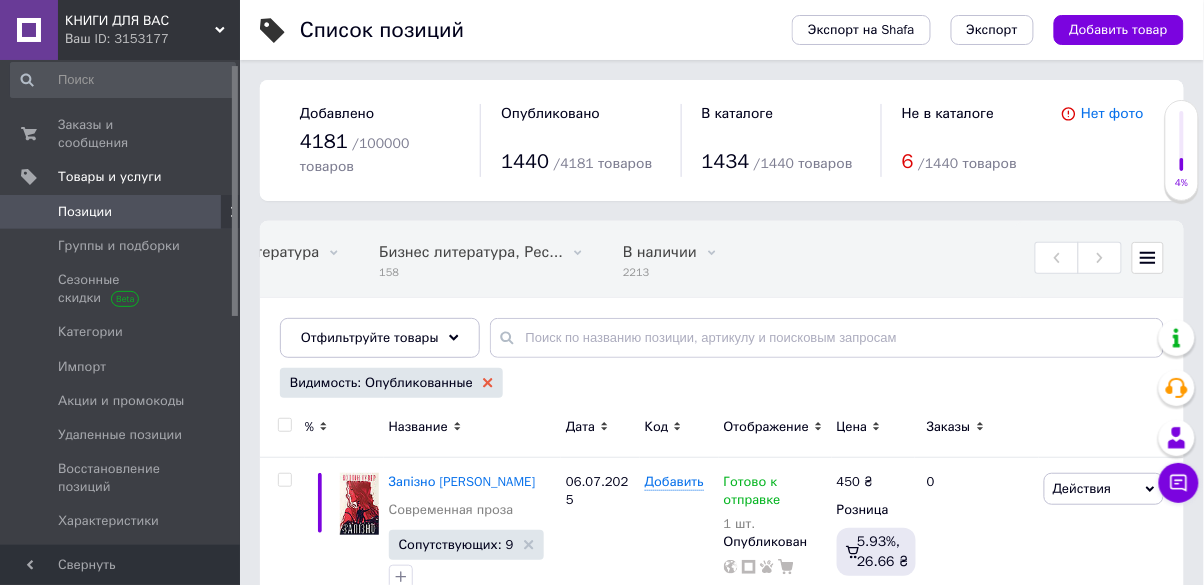 click 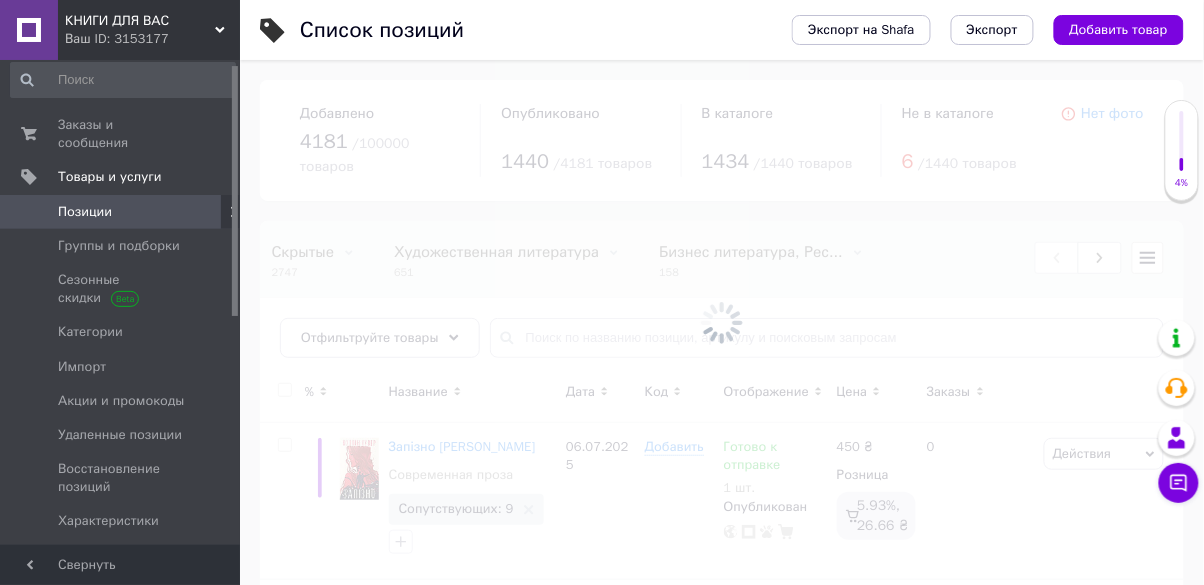 scroll, scrollTop: 0, scrollLeft: 0, axis: both 